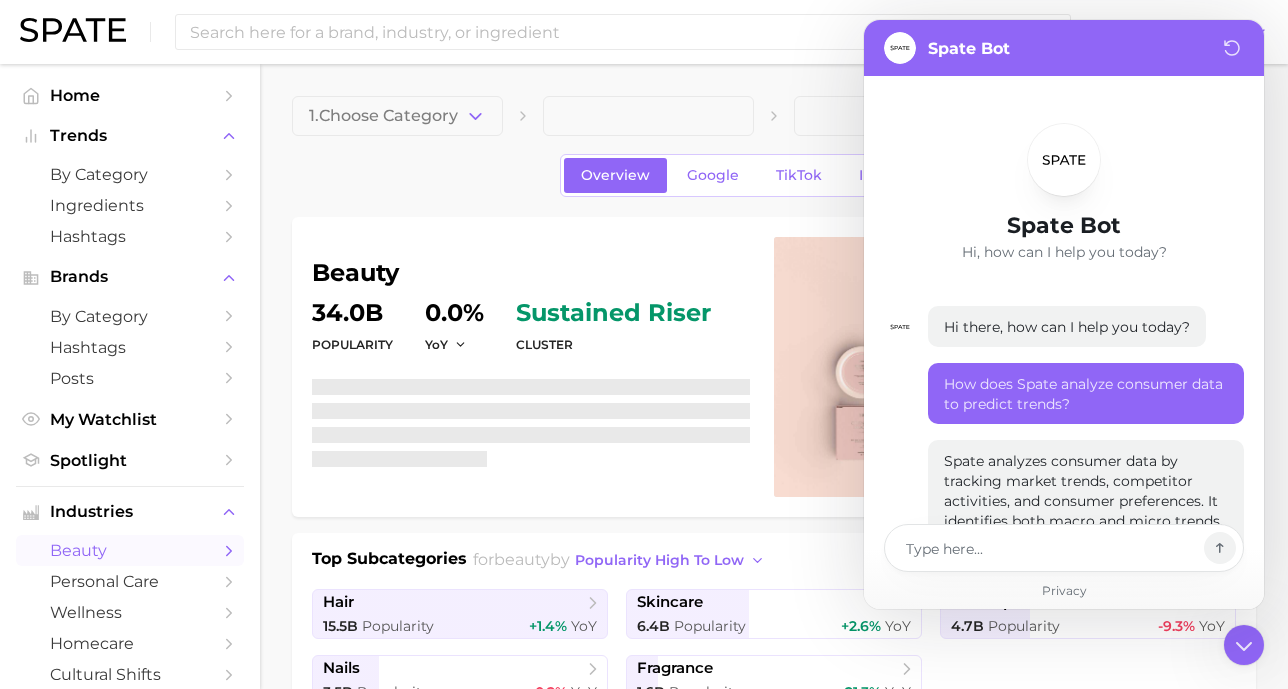 scroll, scrollTop: 173, scrollLeft: 0, axis: vertical 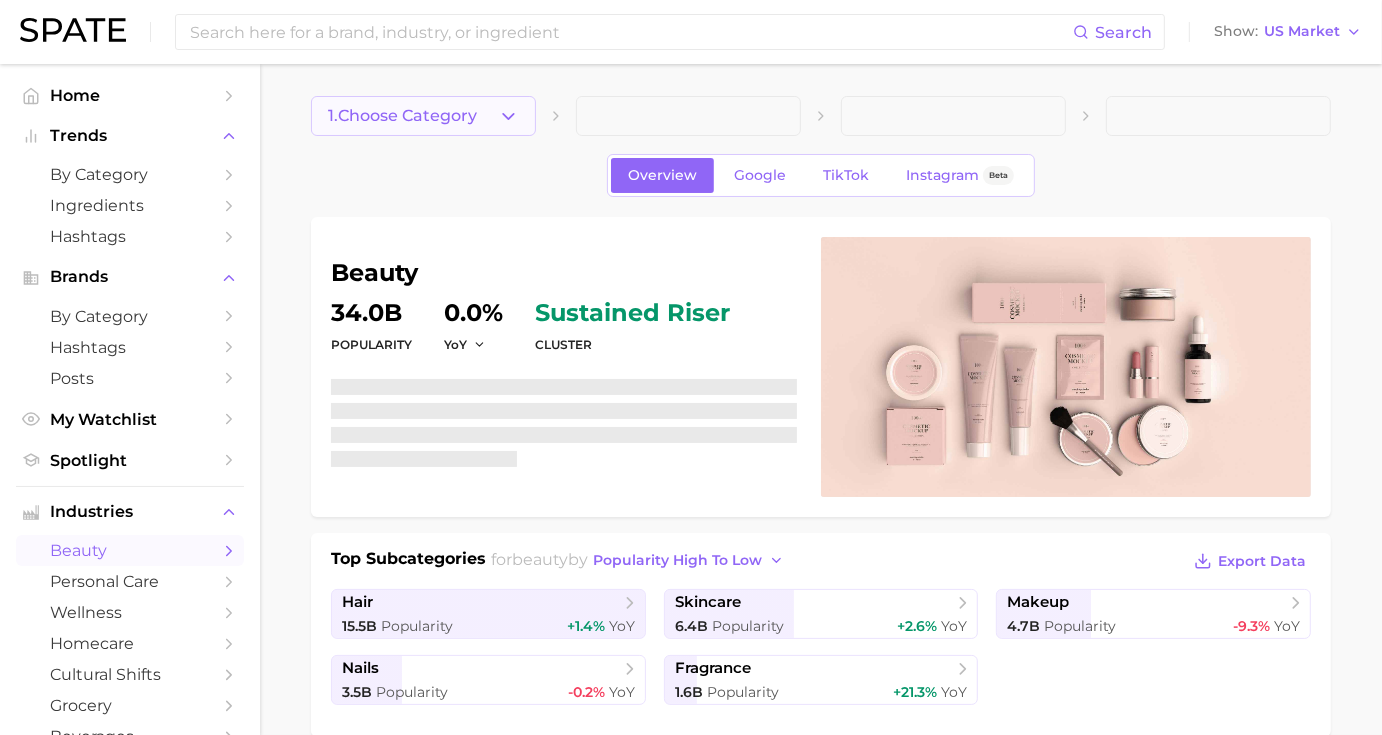 click on "1.  Choose Category" at bounding box center (423, 116) 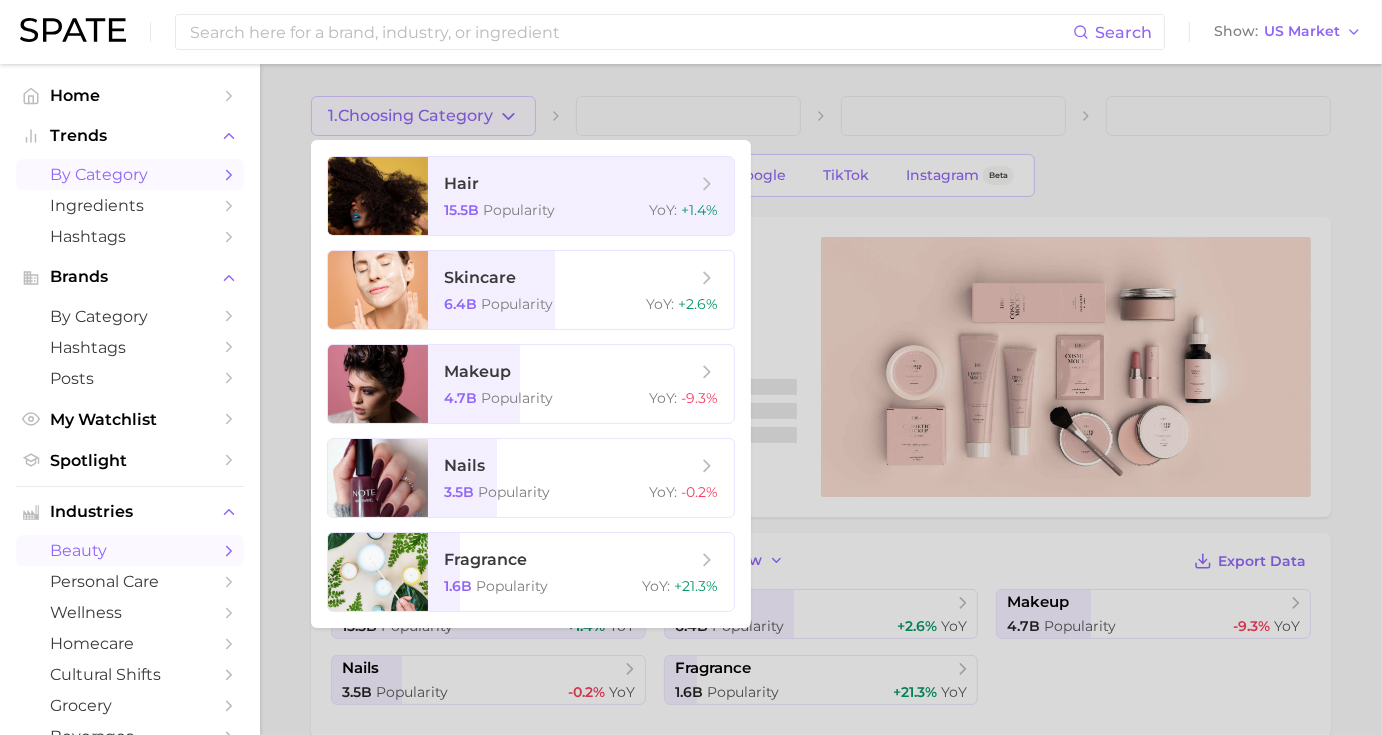 click on "by Category" at bounding box center [130, 174] 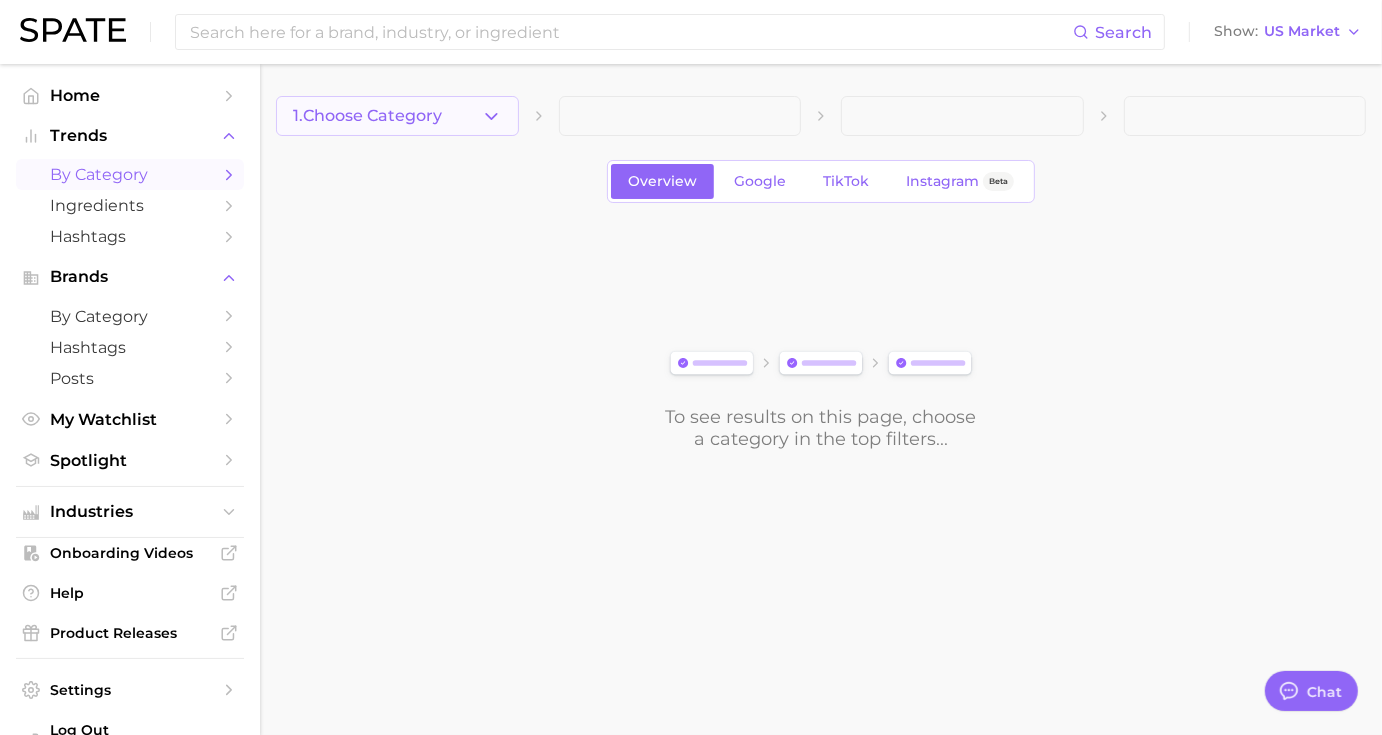 click on "1.  Choose Category" at bounding box center (397, 116) 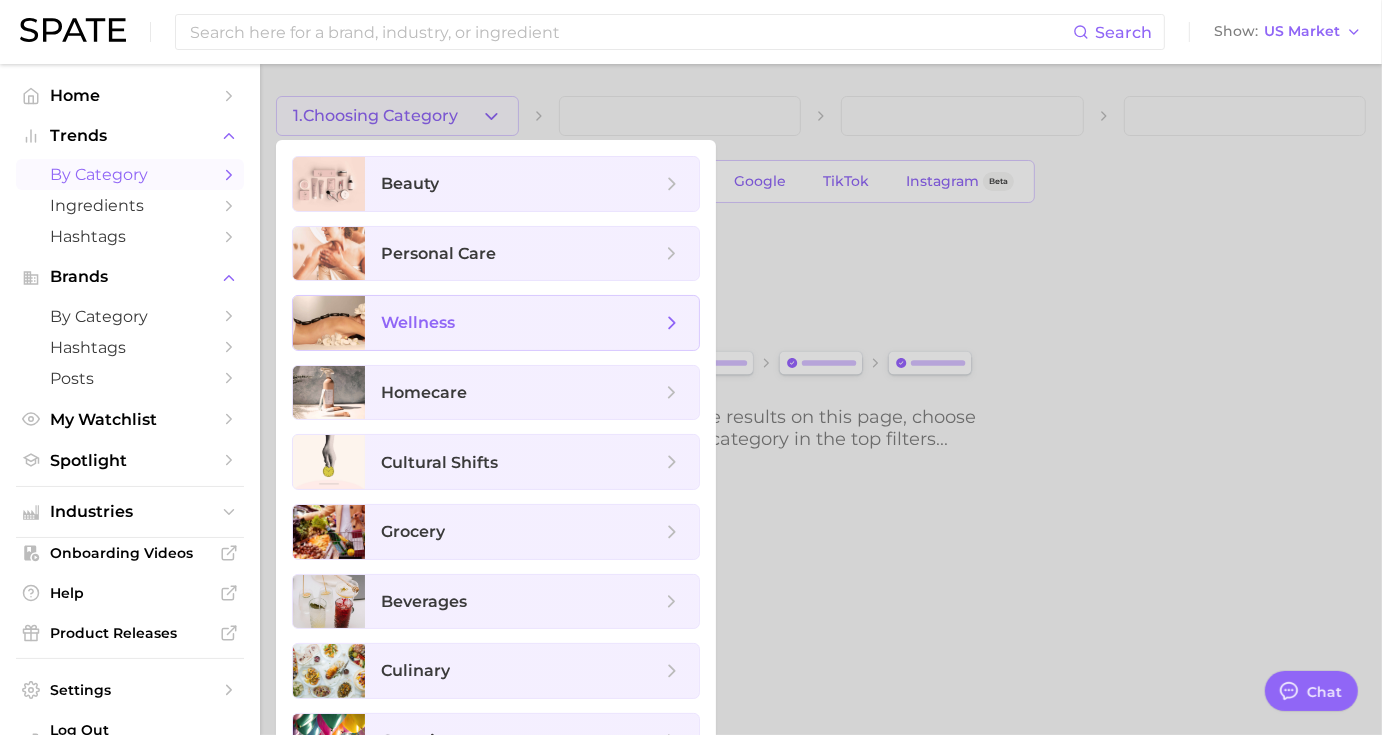 click on "wellness" at bounding box center [521, 323] 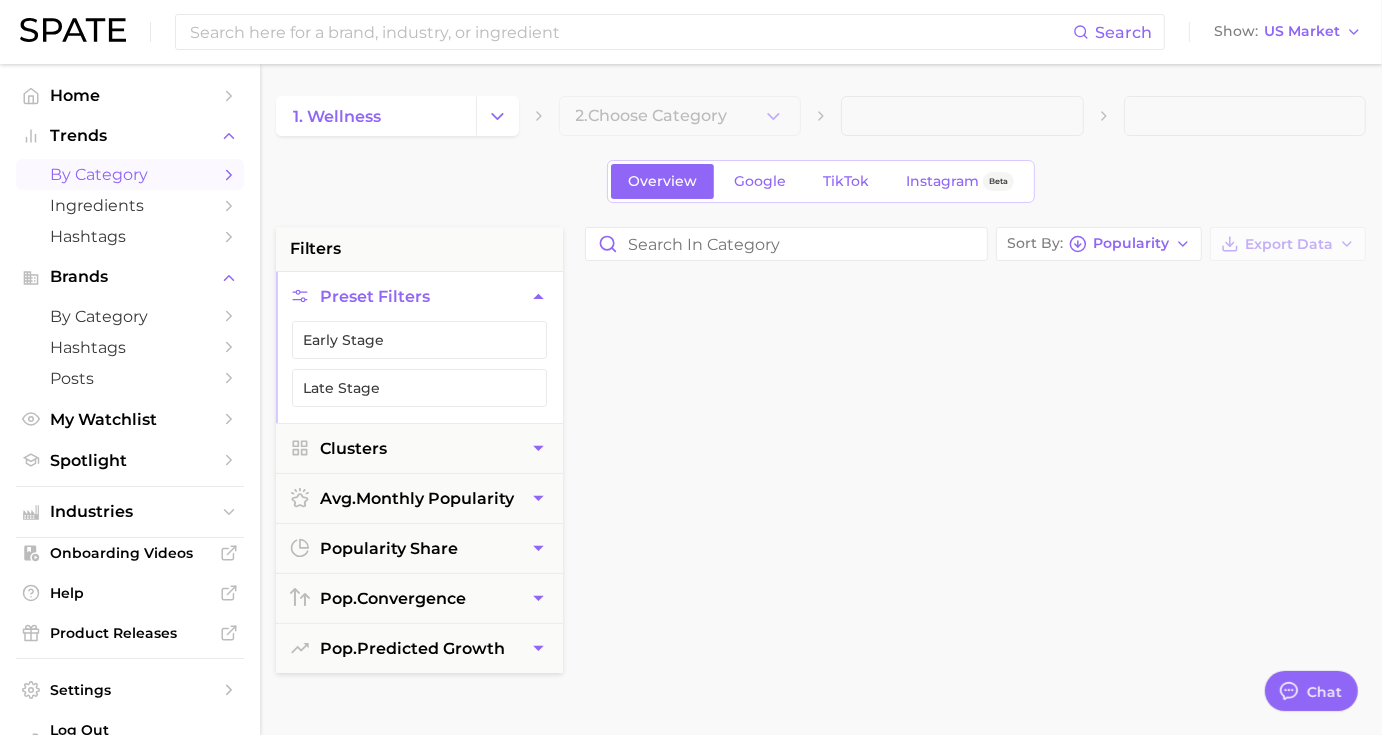 scroll, scrollTop: 9203, scrollLeft: 0, axis: vertical 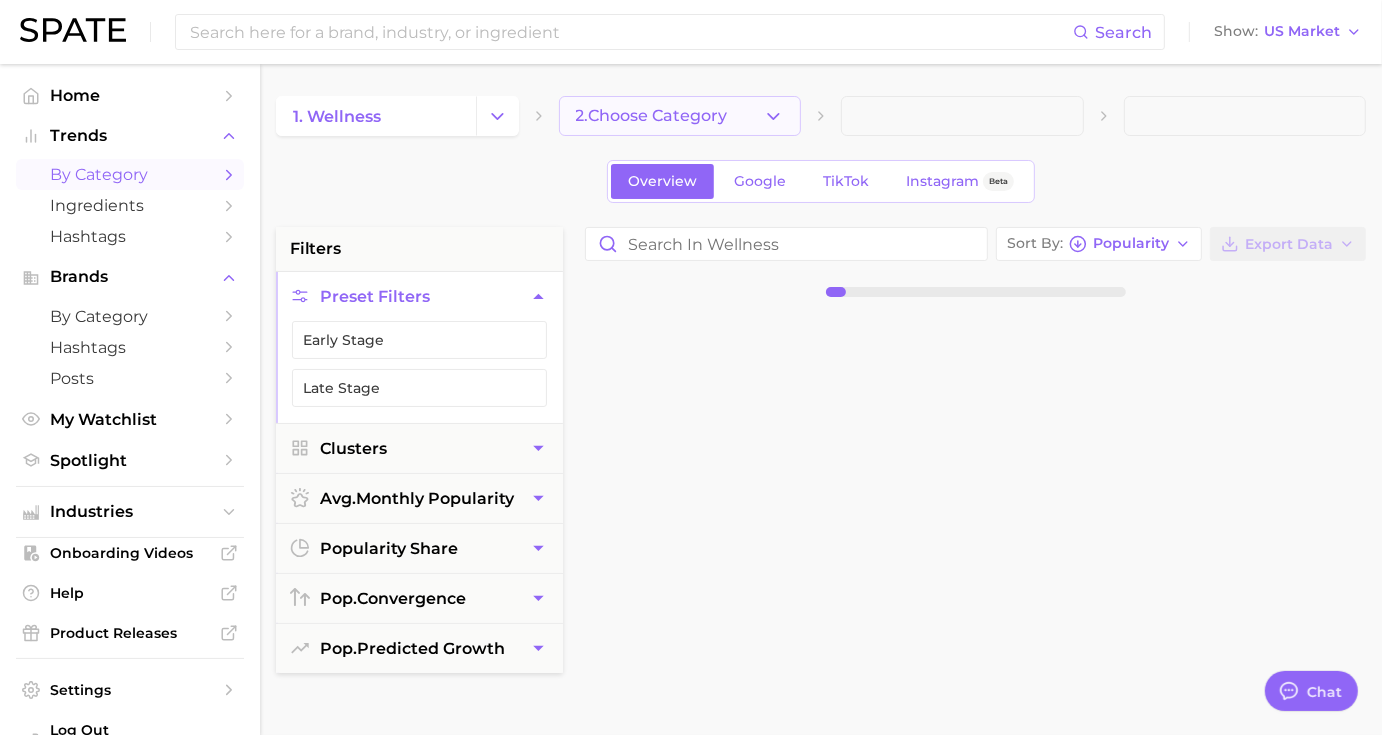 click on "2.  Choose Category" at bounding box center (652, 116) 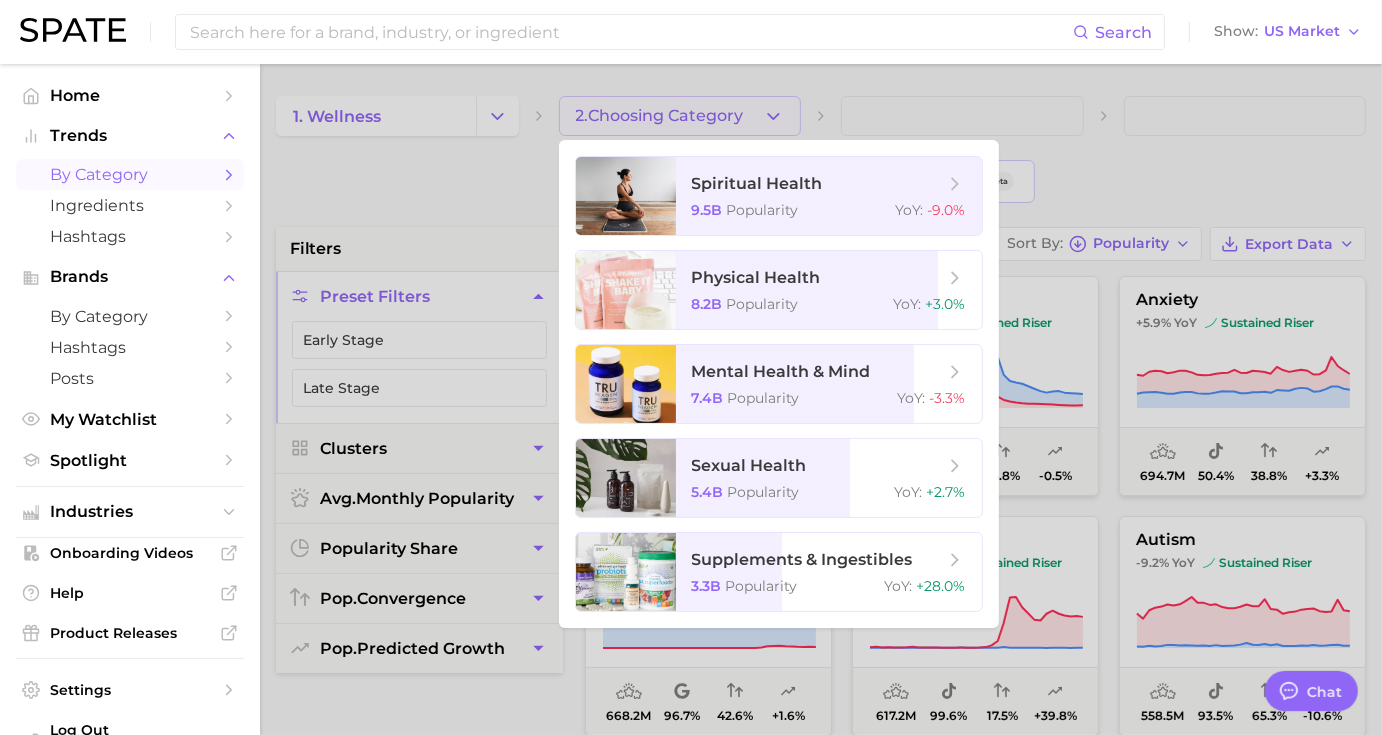 click at bounding box center [691, 367] 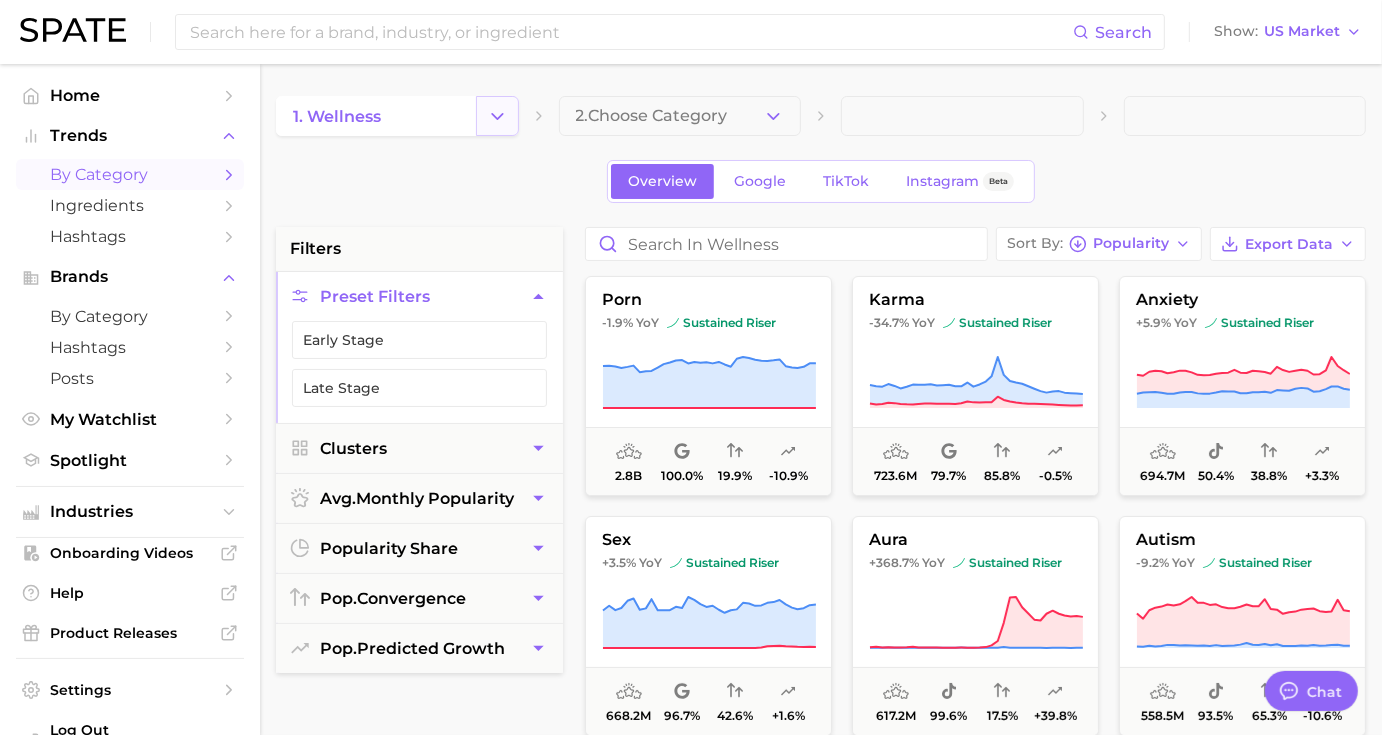 click 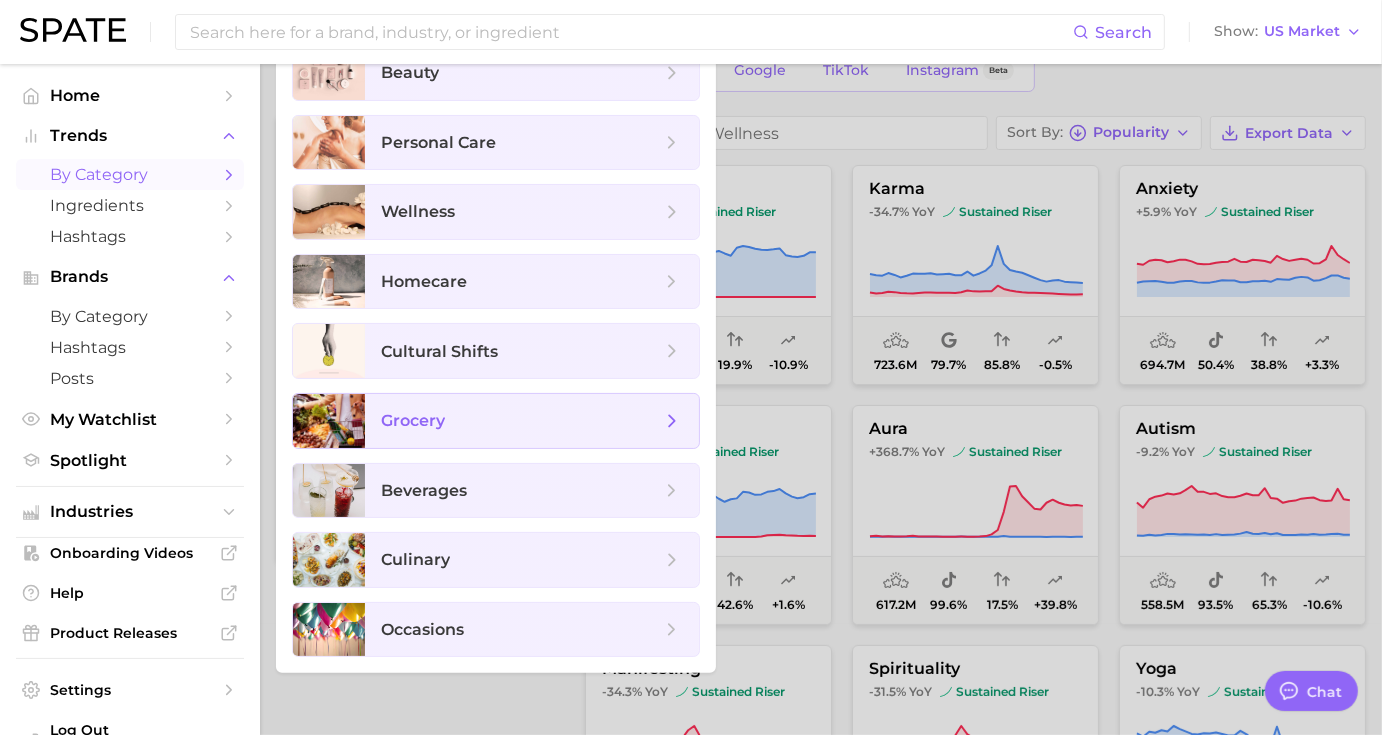 scroll, scrollTop: 0, scrollLeft: 0, axis: both 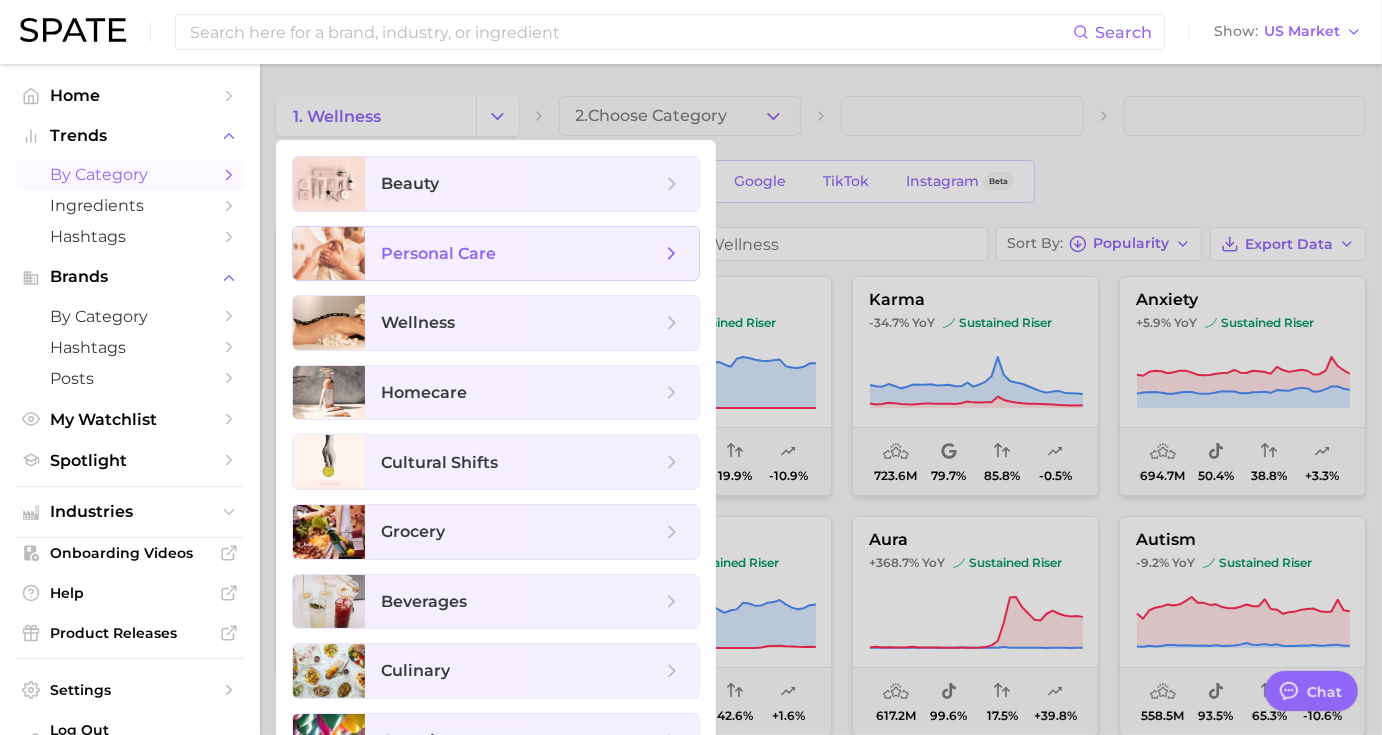click on "personal care" at bounding box center (438, 253) 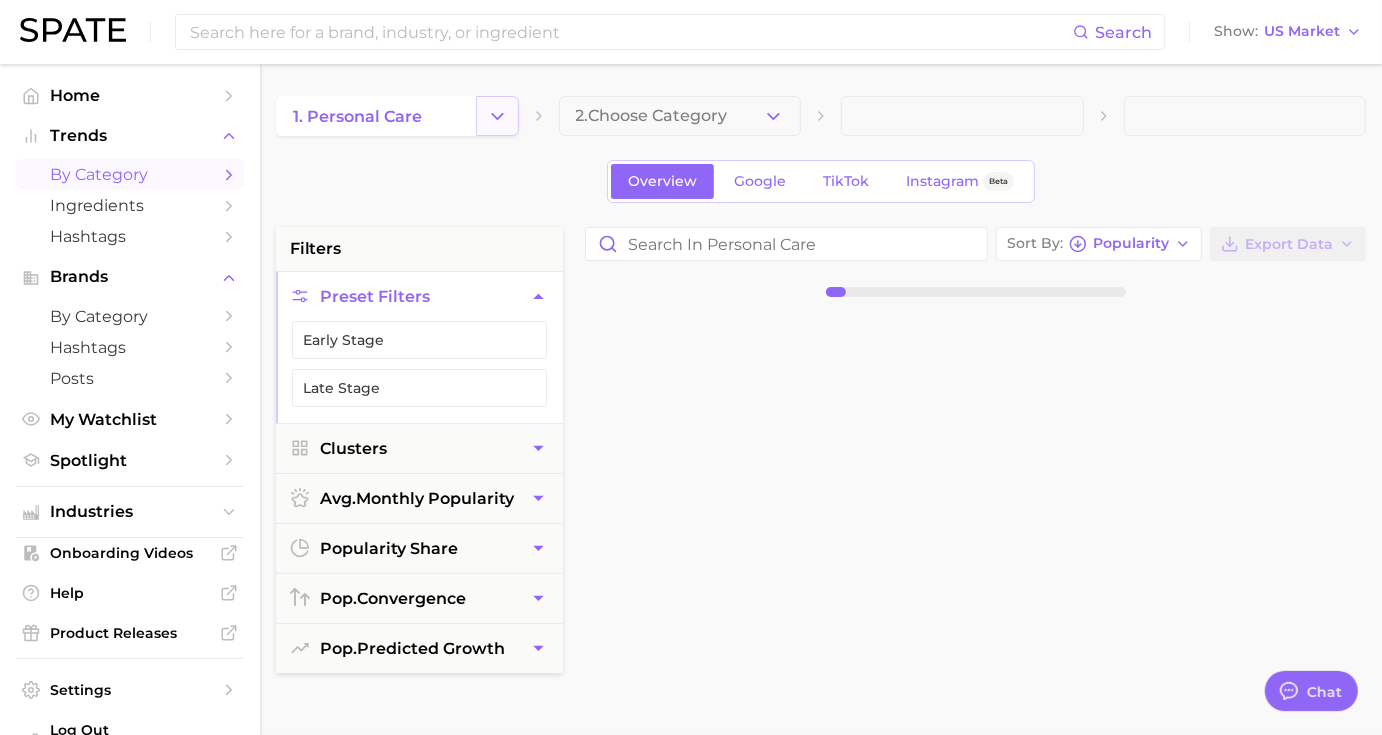 click 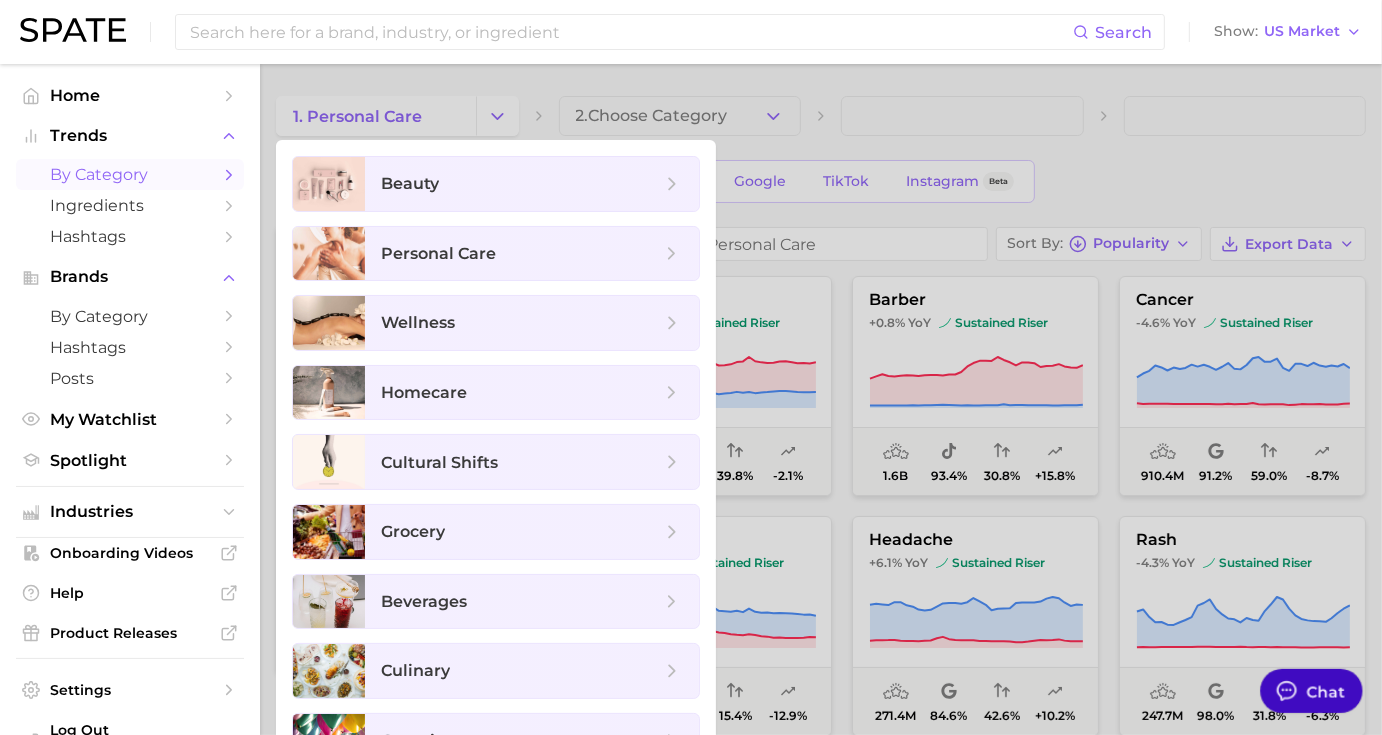 click on "Chat" at bounding box center (1311, 691) 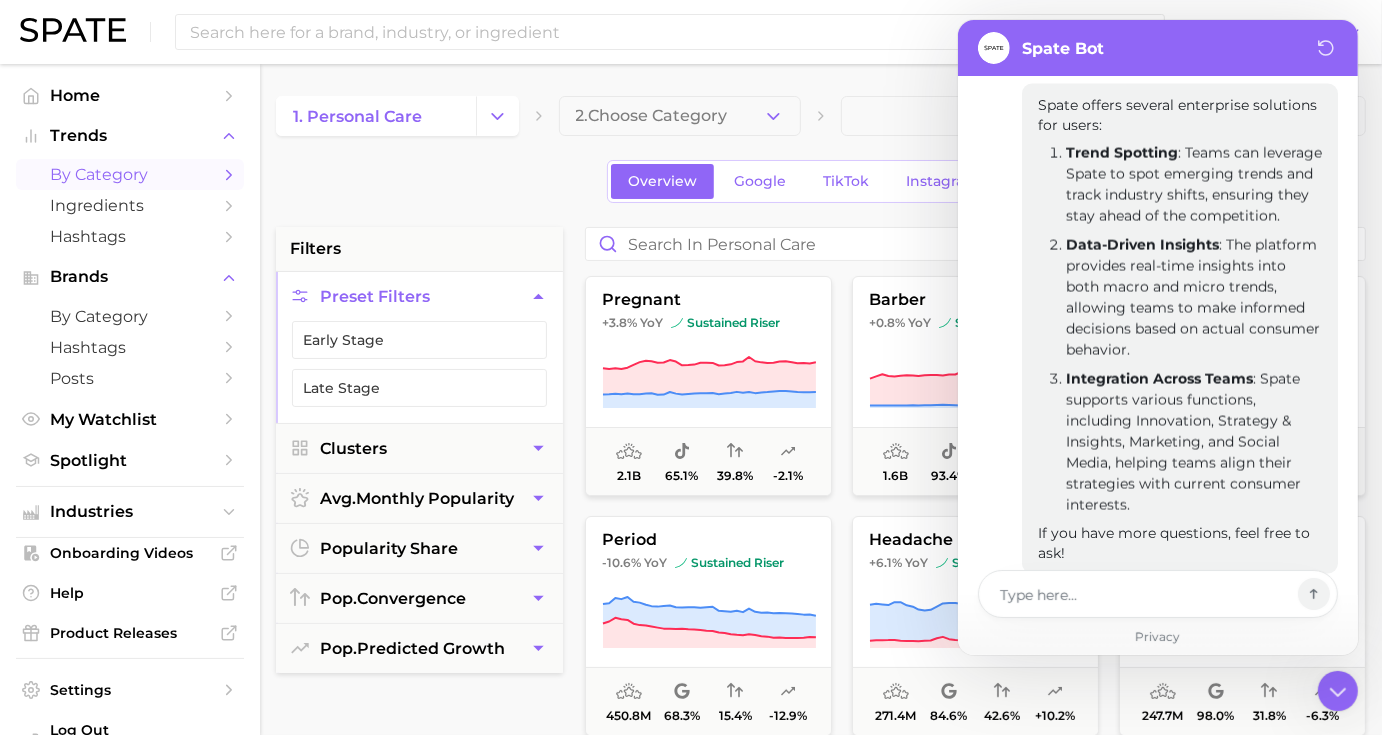 type on "x" 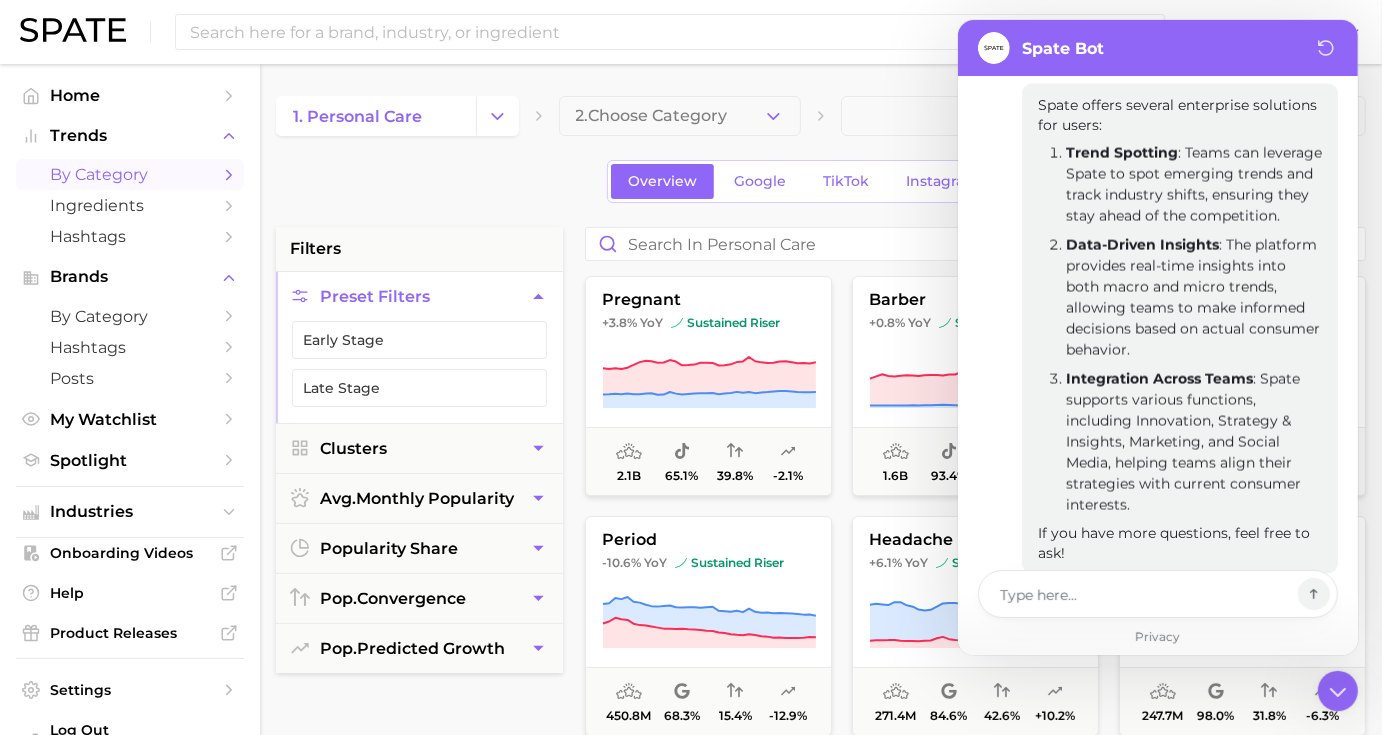 type on "c" 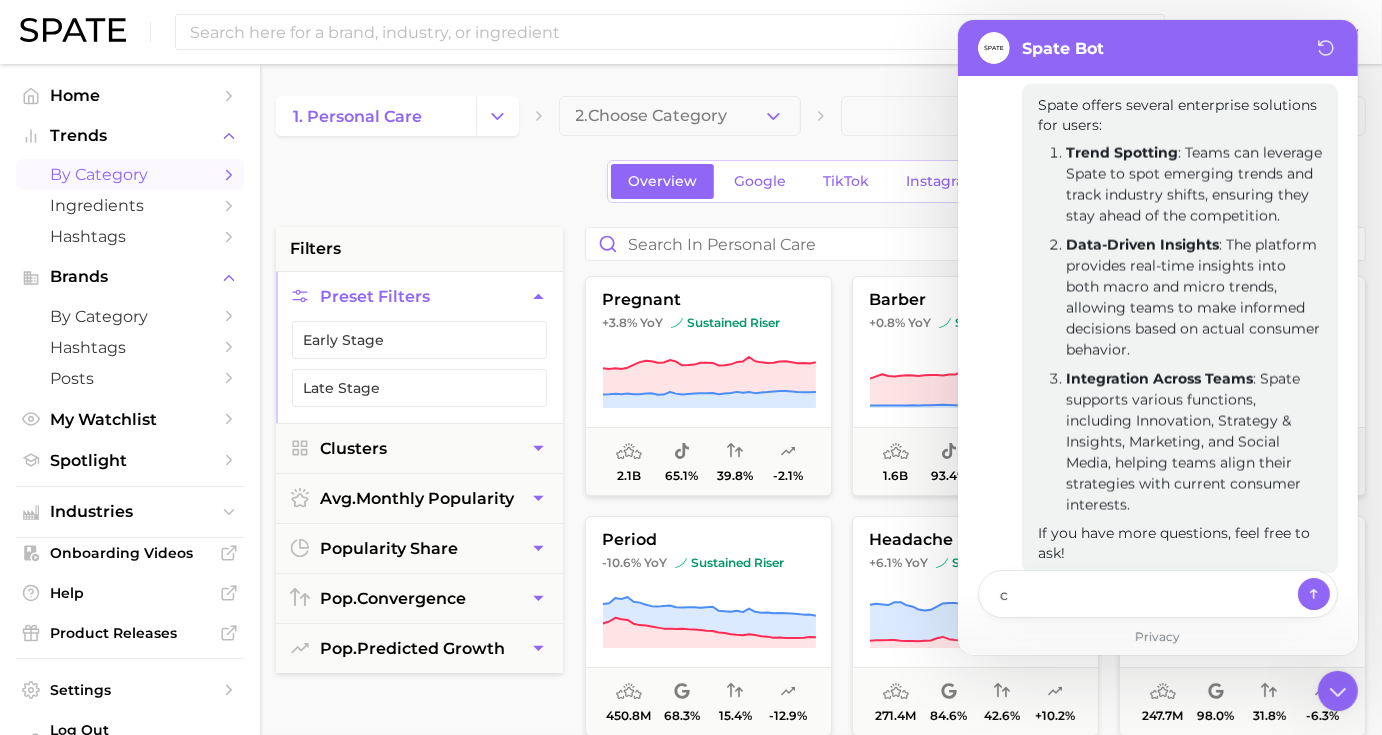 type on "x" 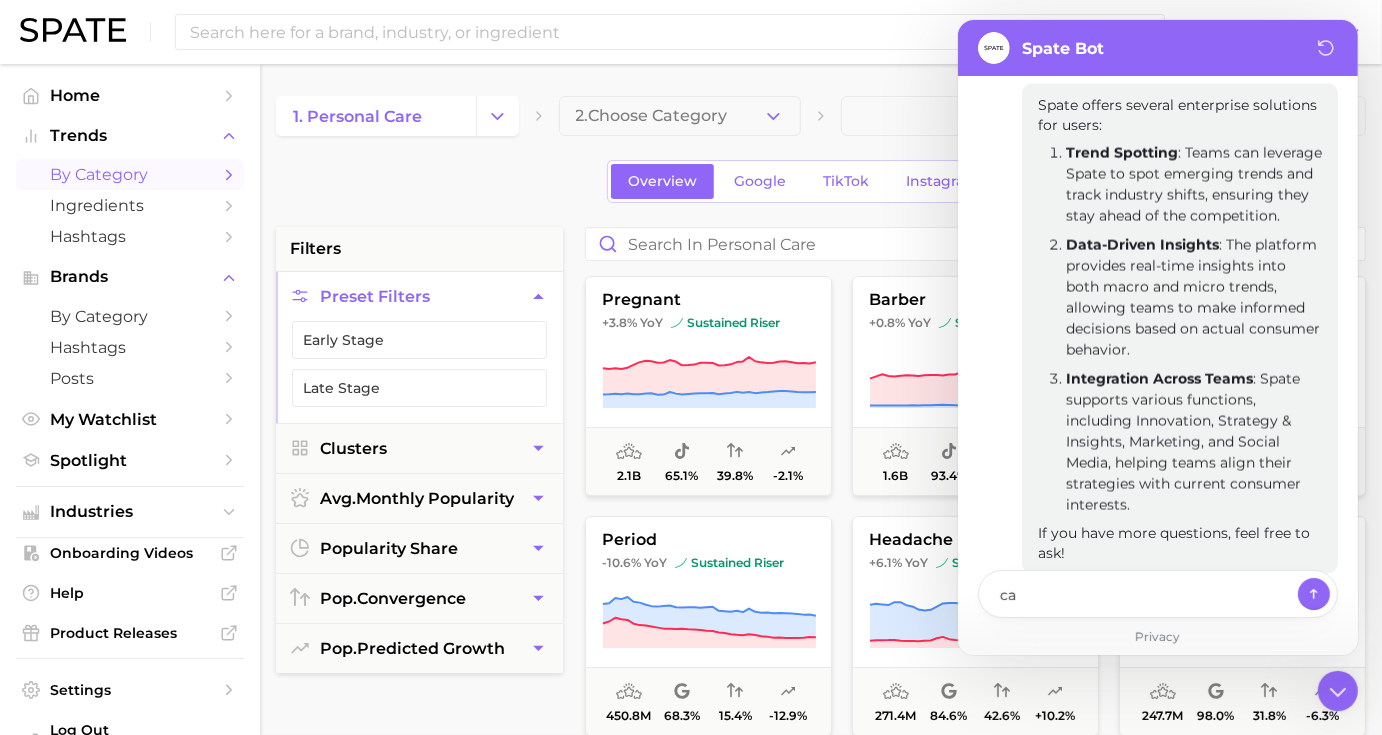 type on "x" 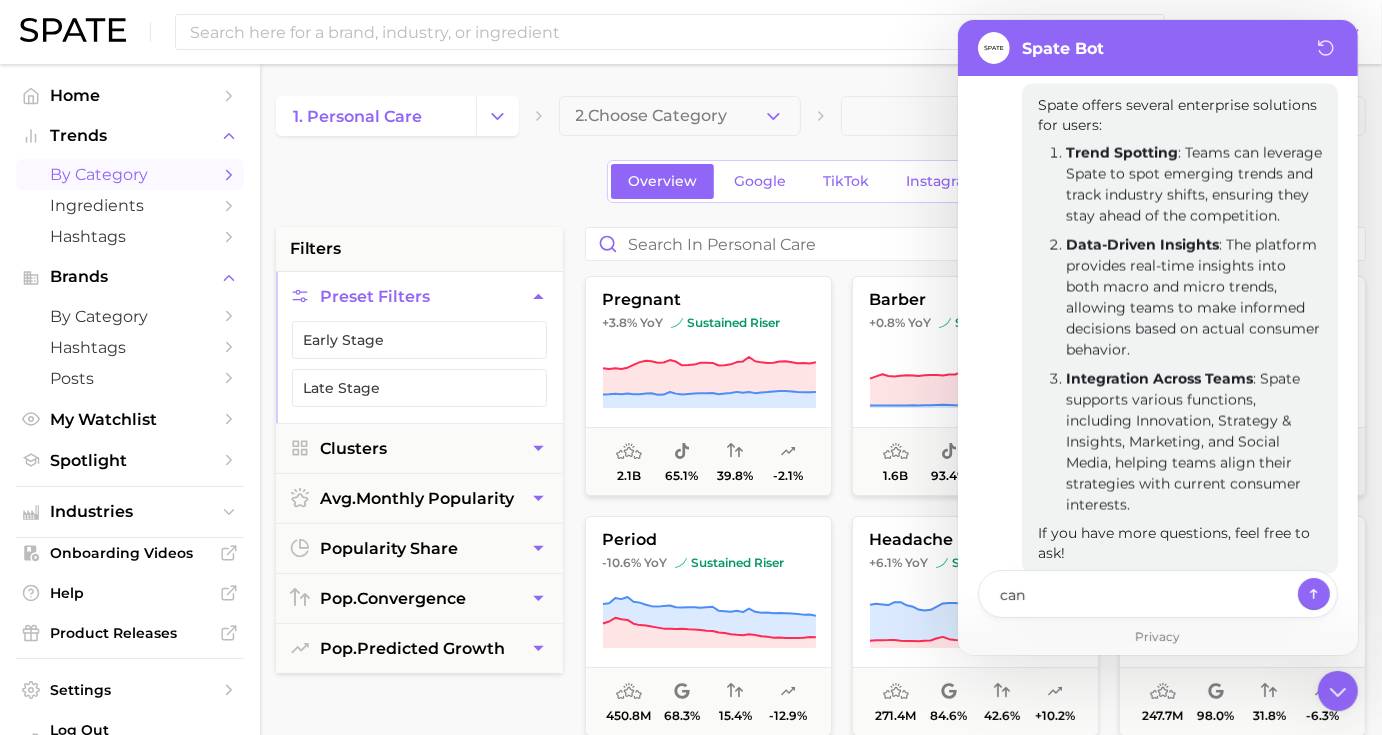 type on "x" 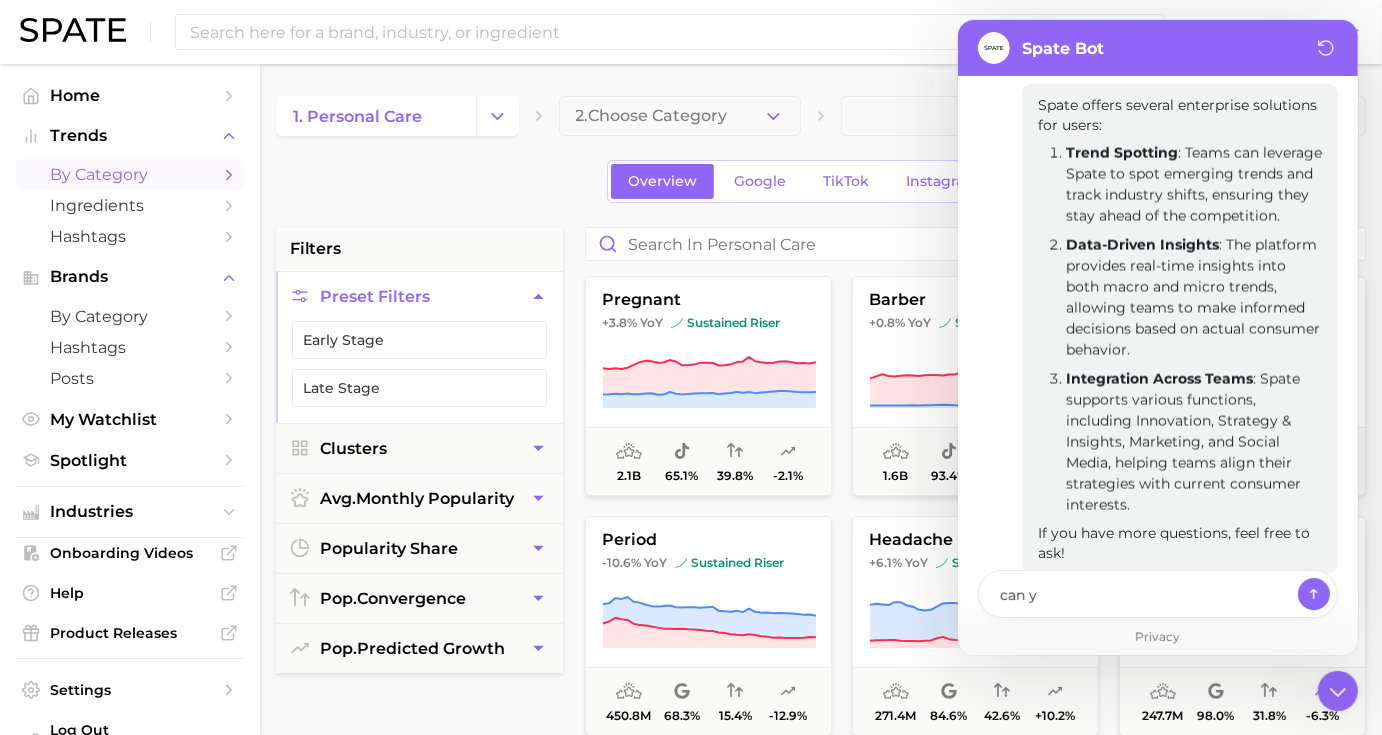 type on "x" 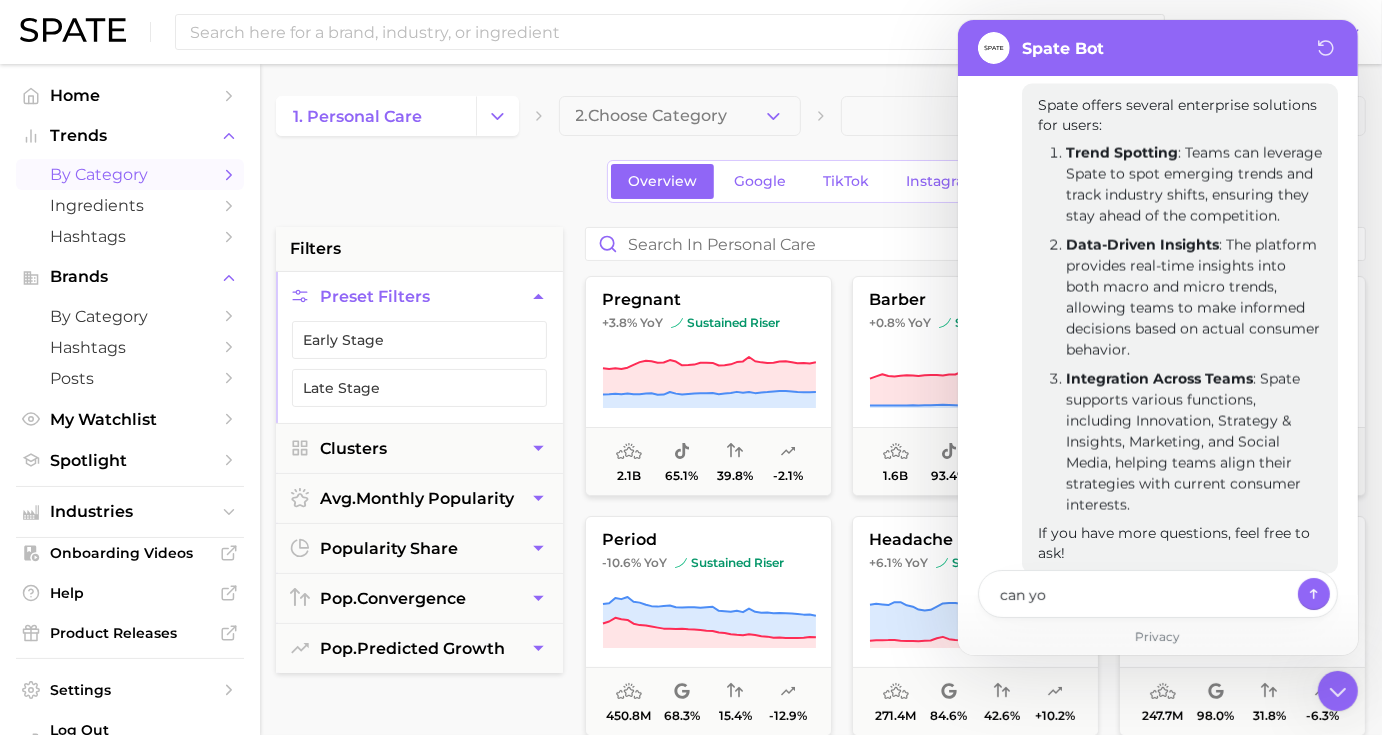 type on "x" 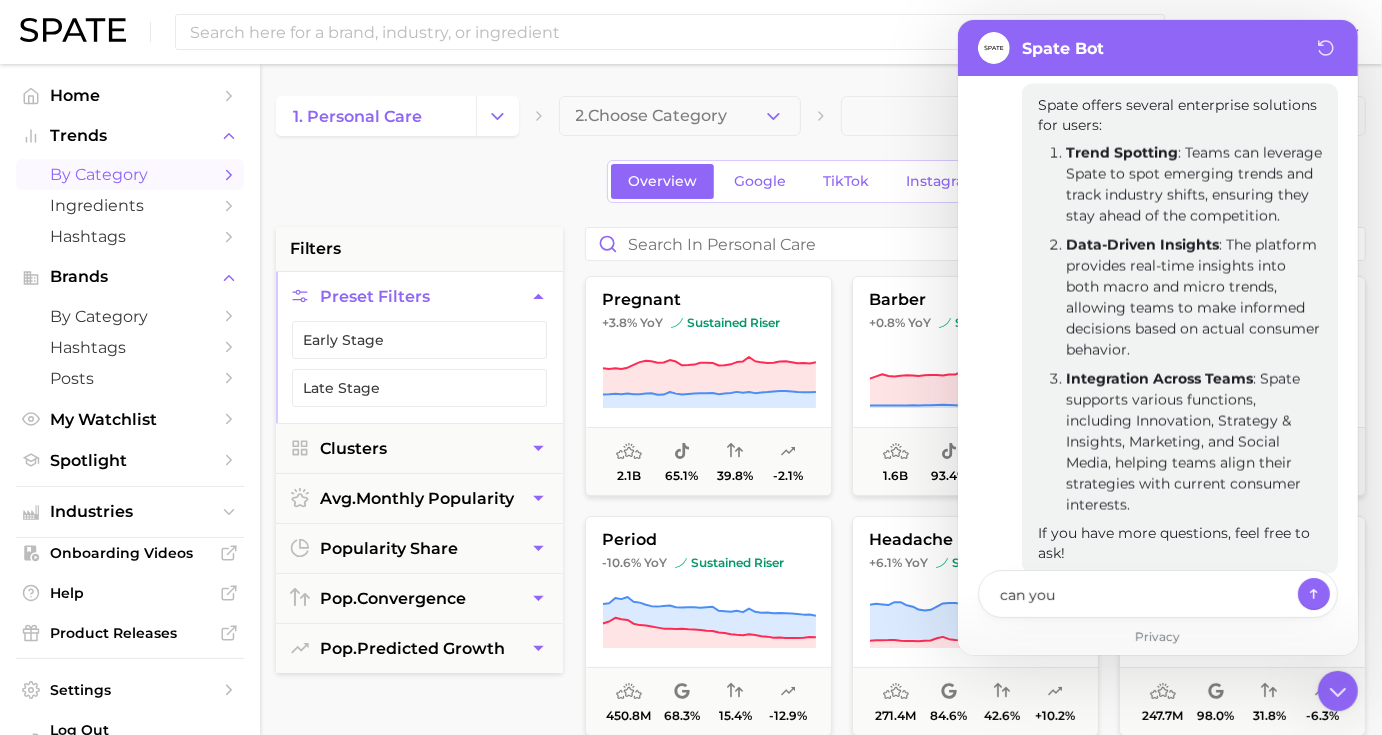 type on "can you" 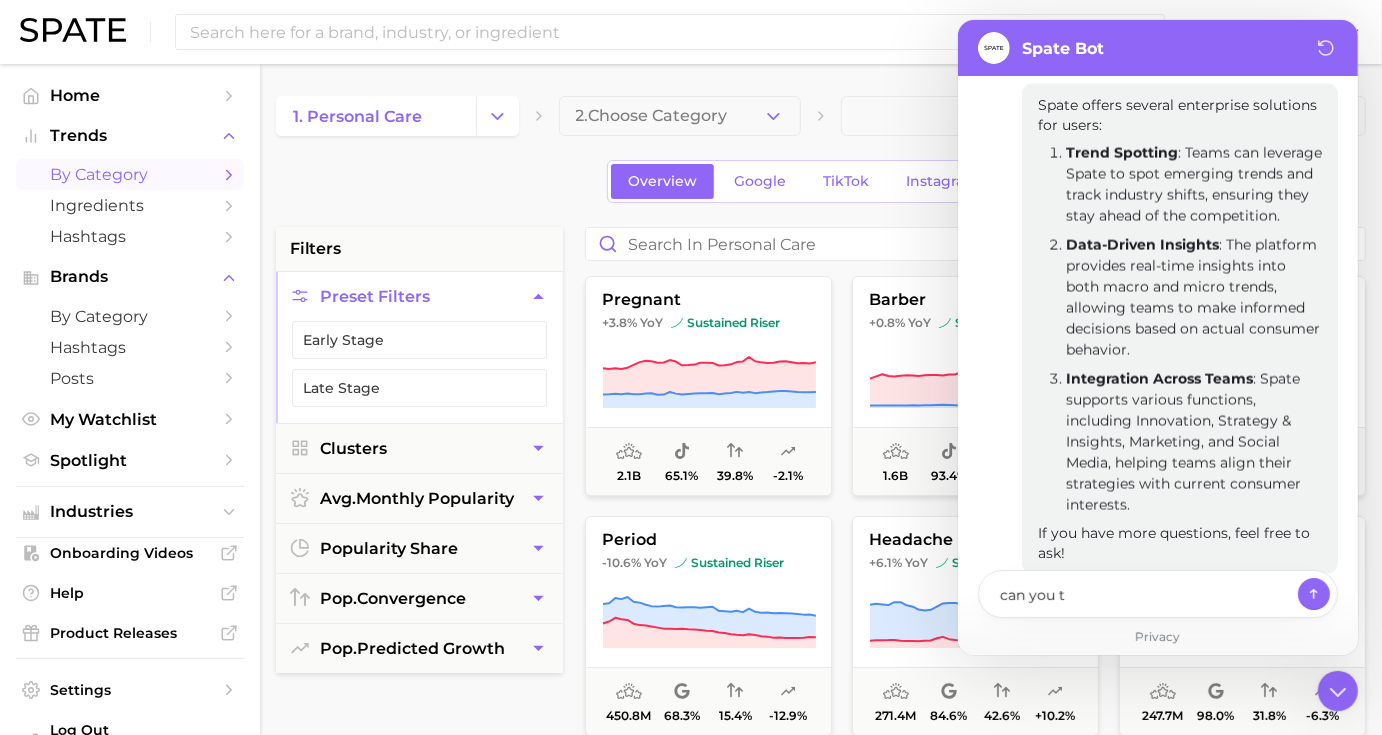 type on "x" 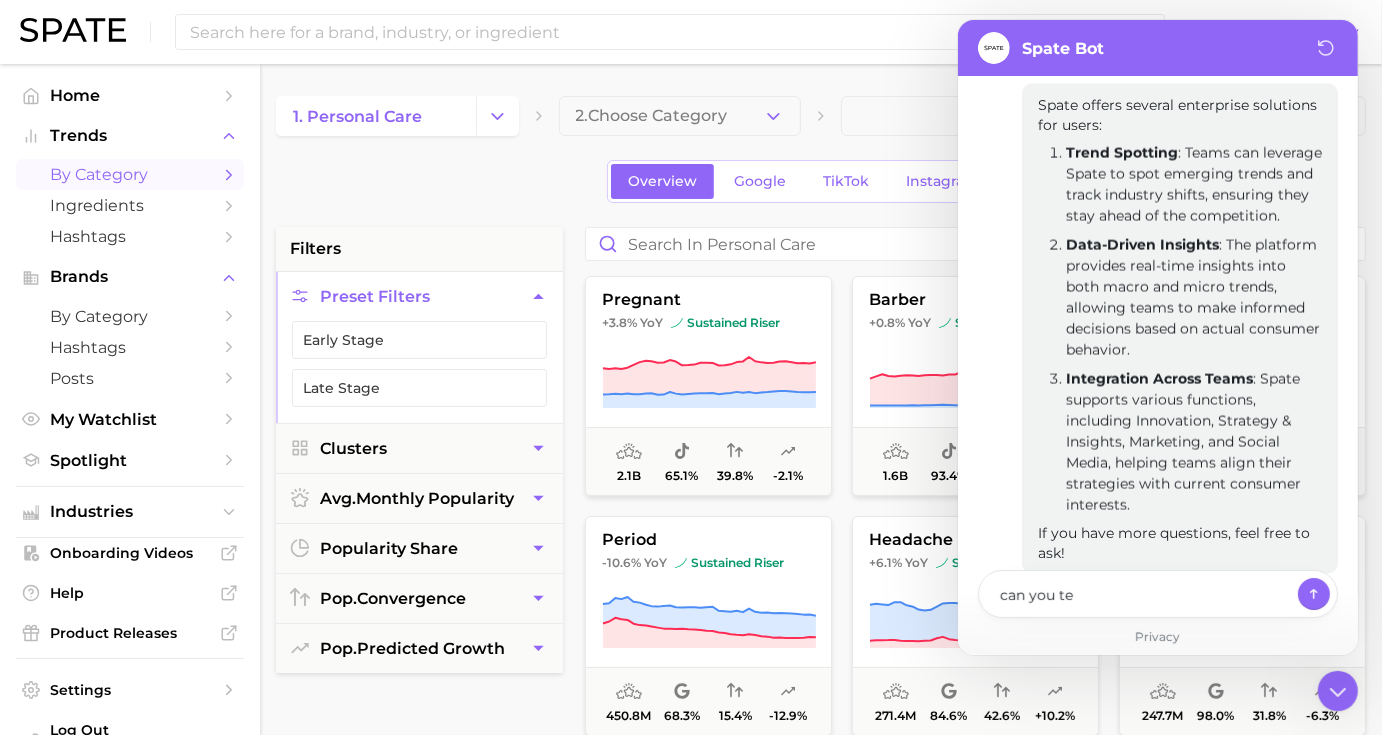type on "x" 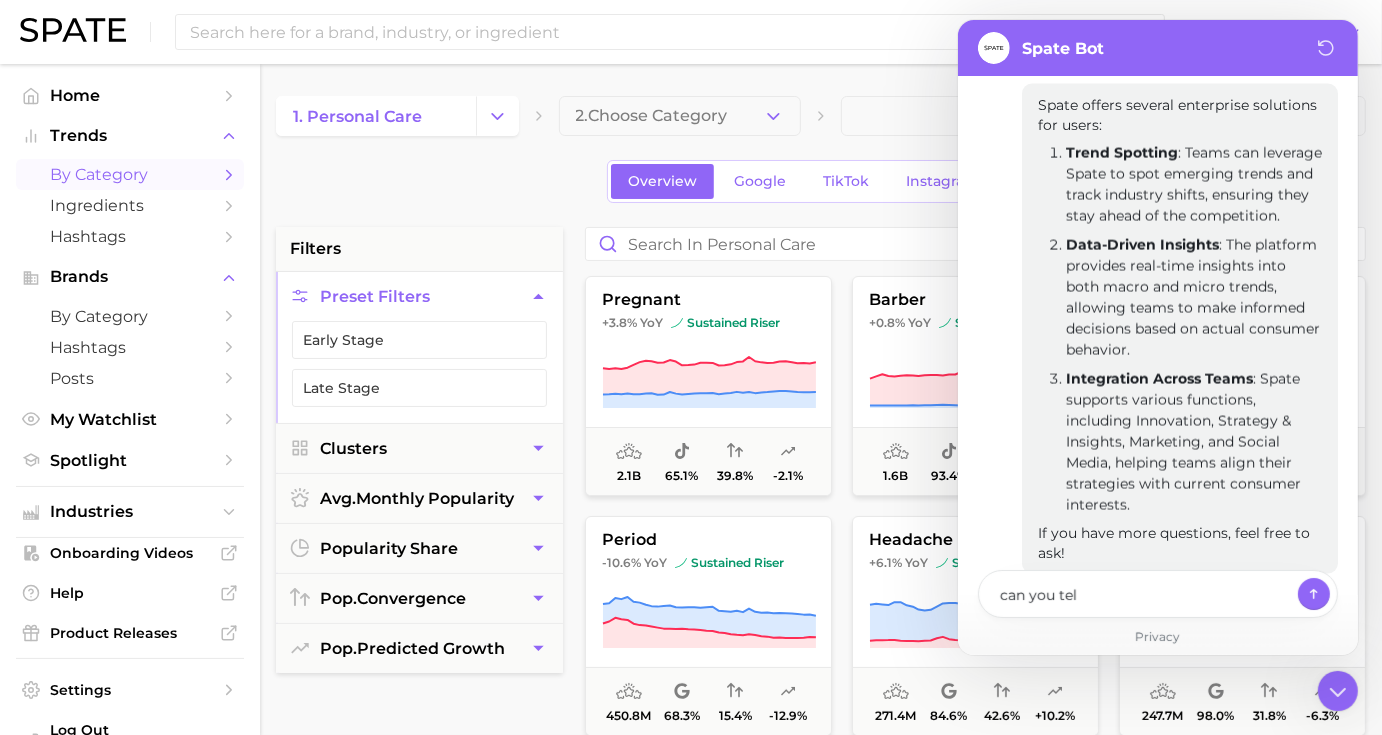type on "x" 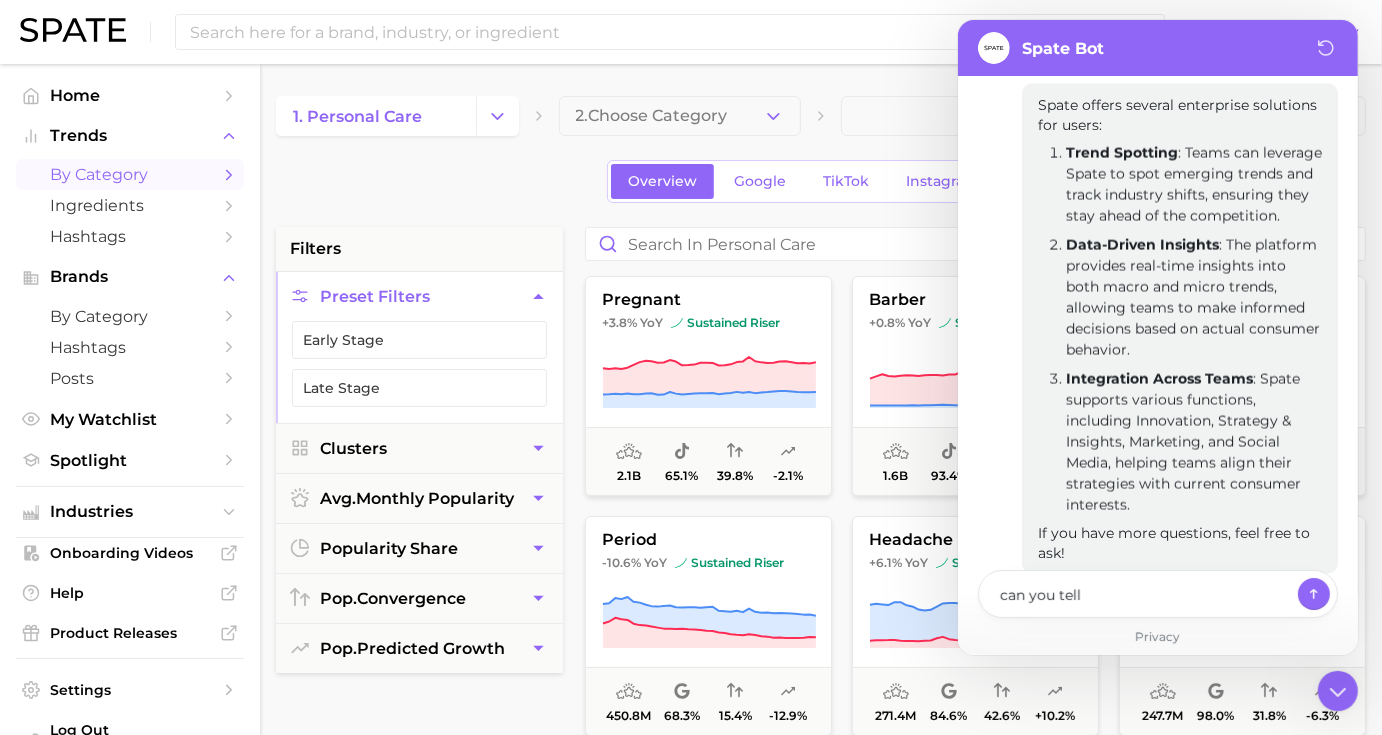 type on "x" 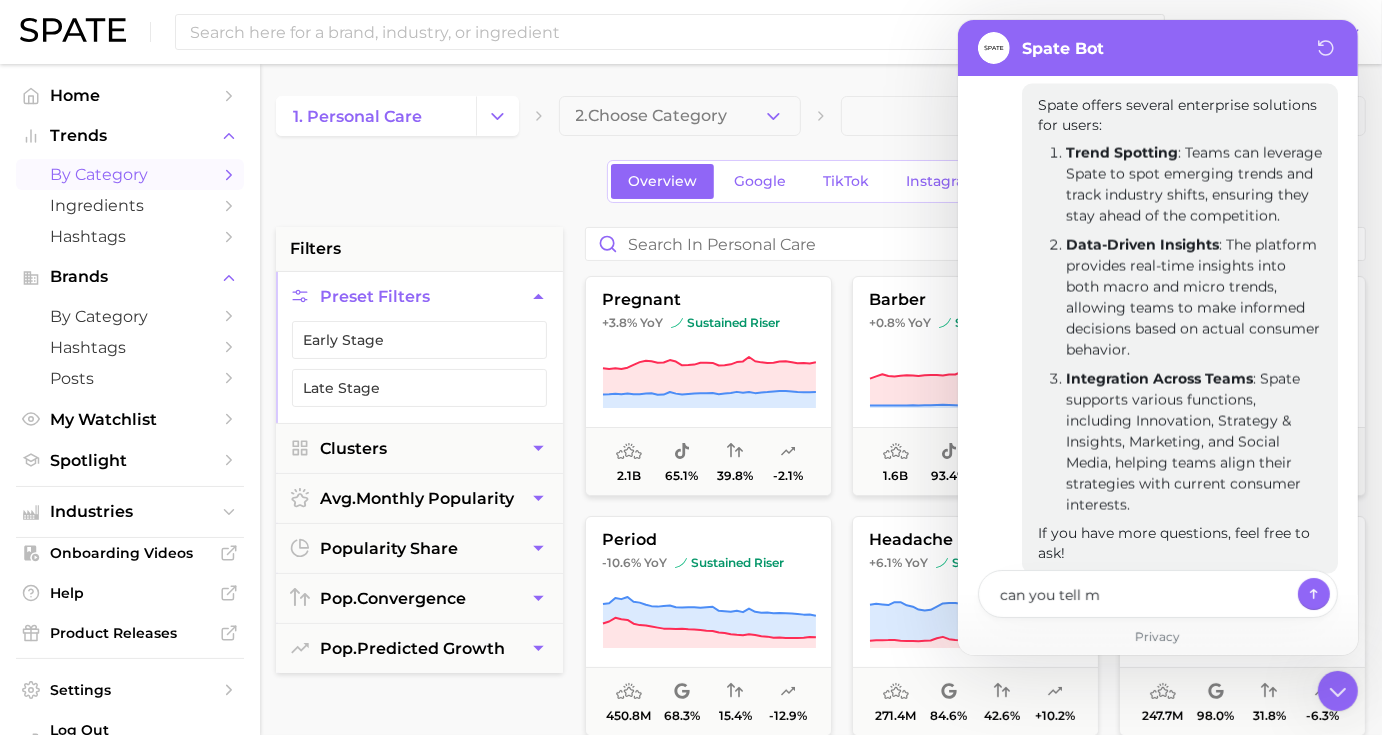 type on "x" 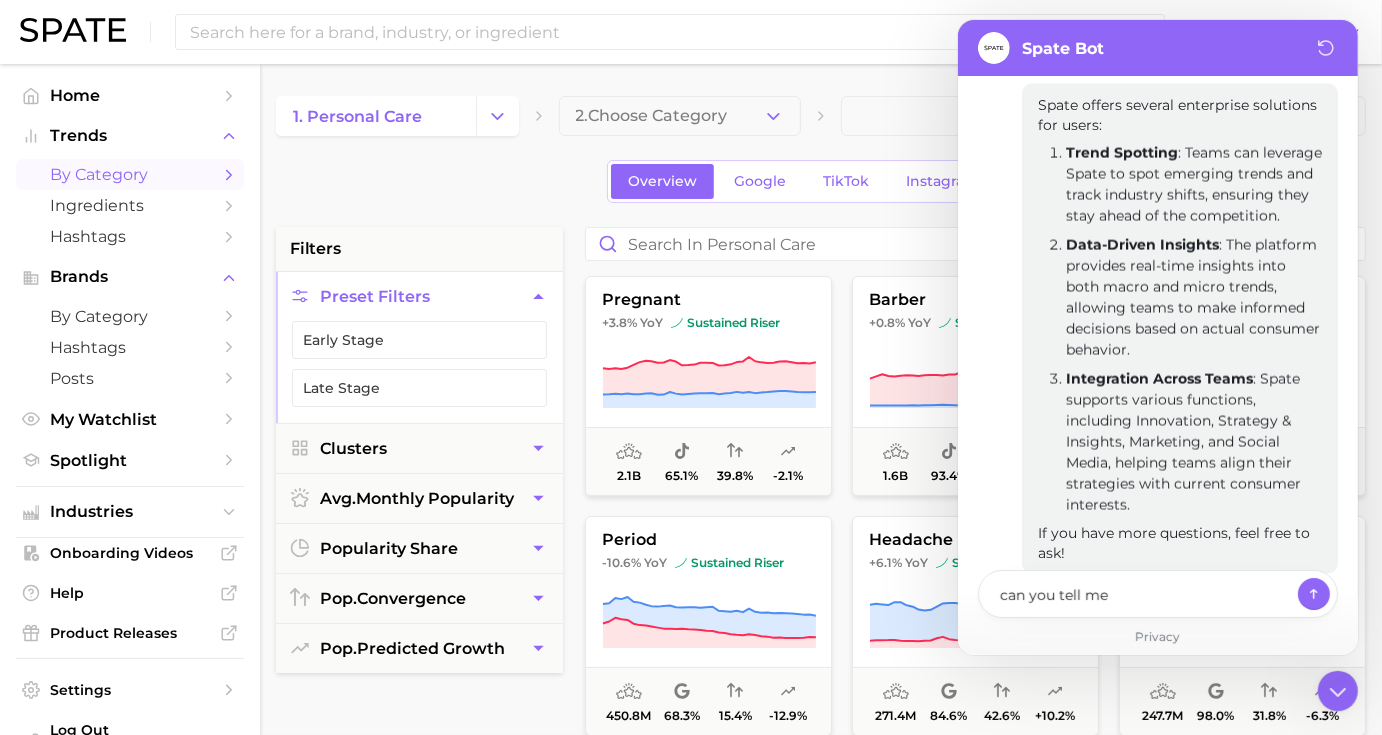type on "x" 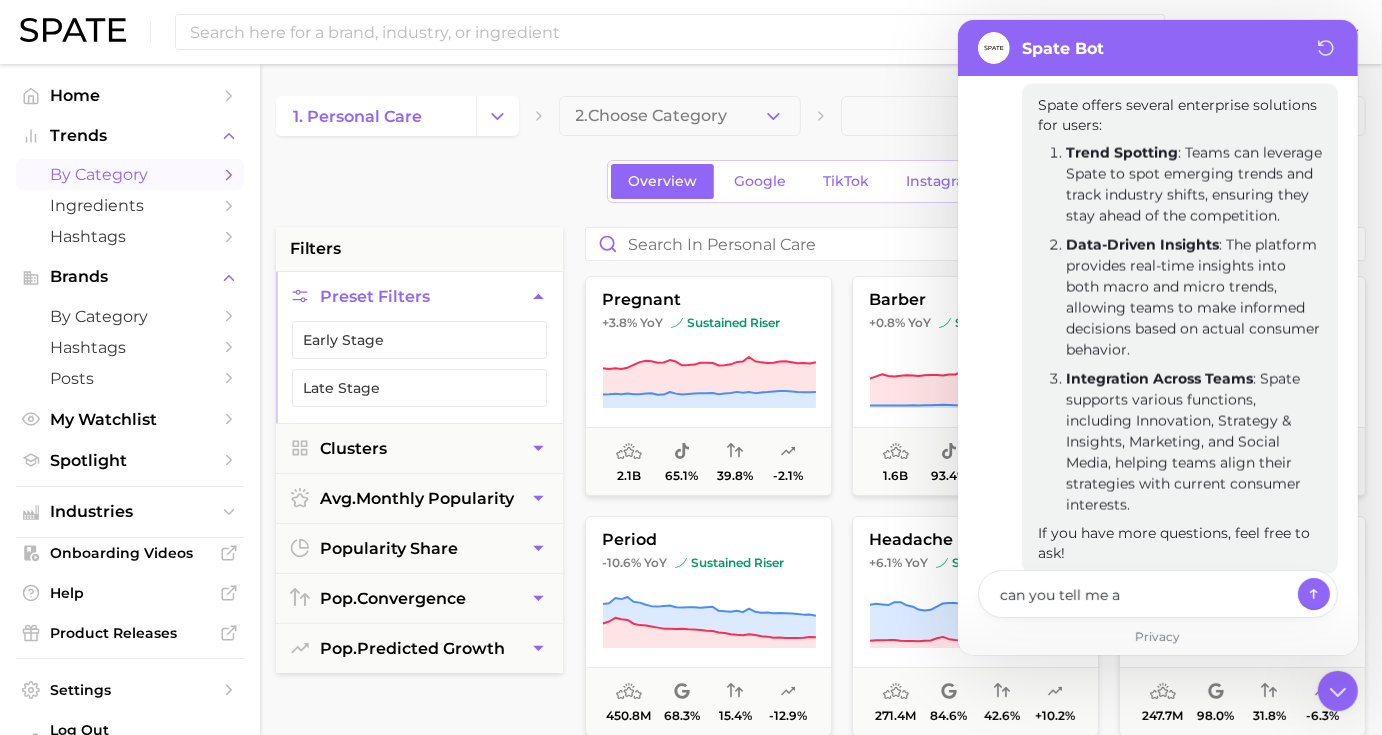 type on "x" 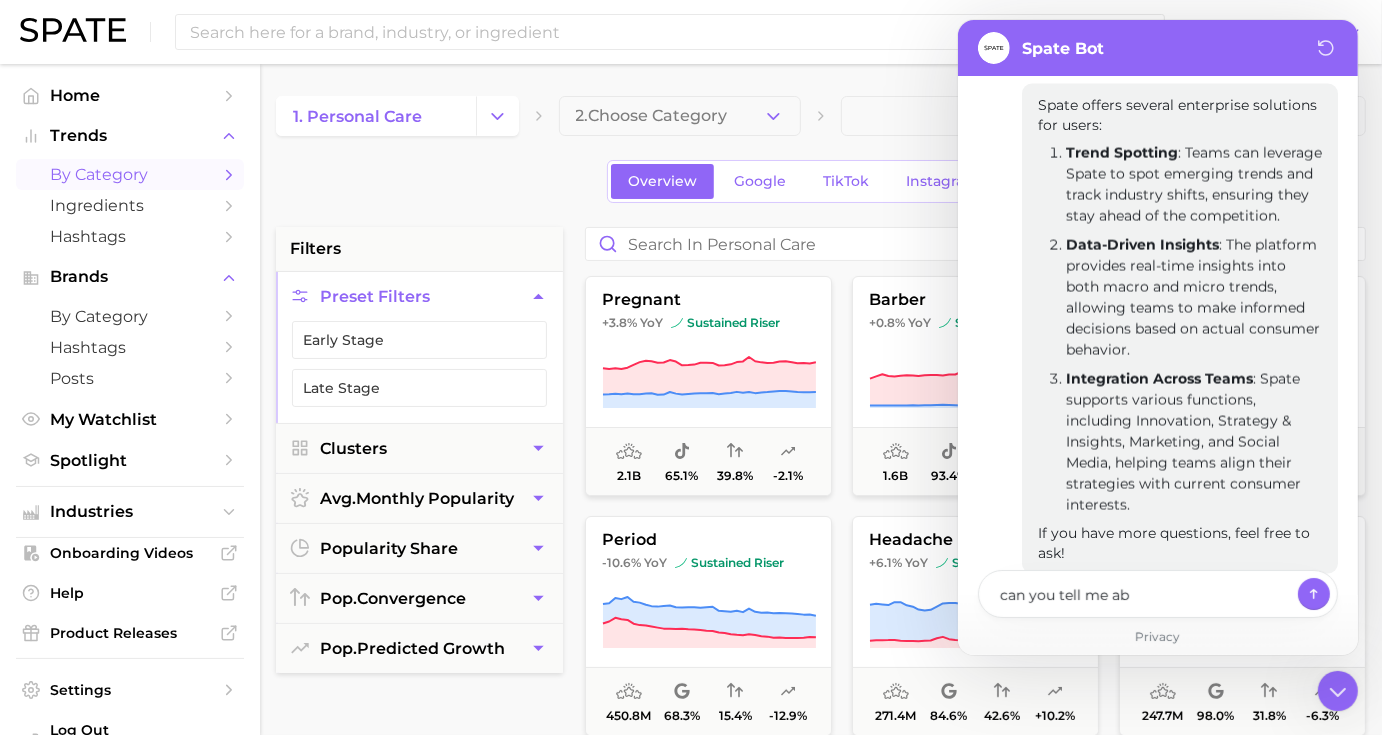 type on "x" 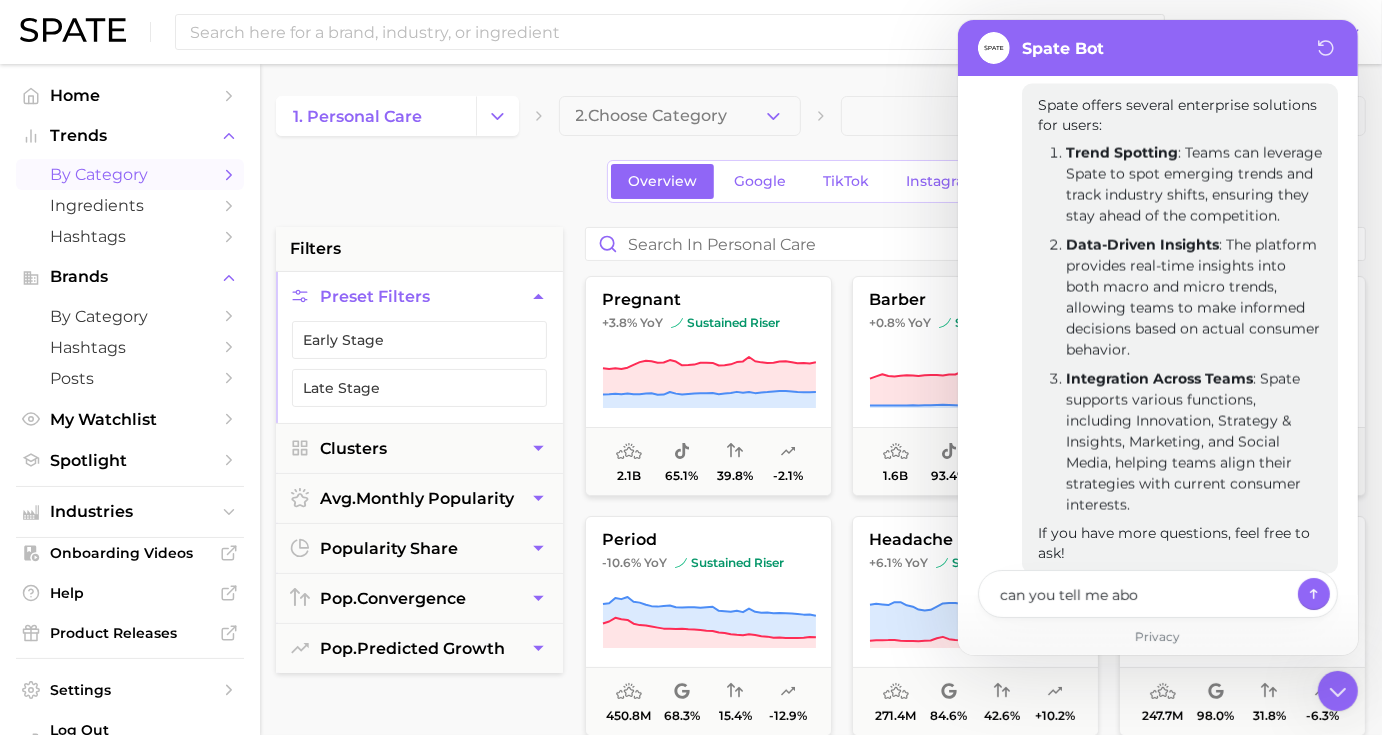 type on "x" 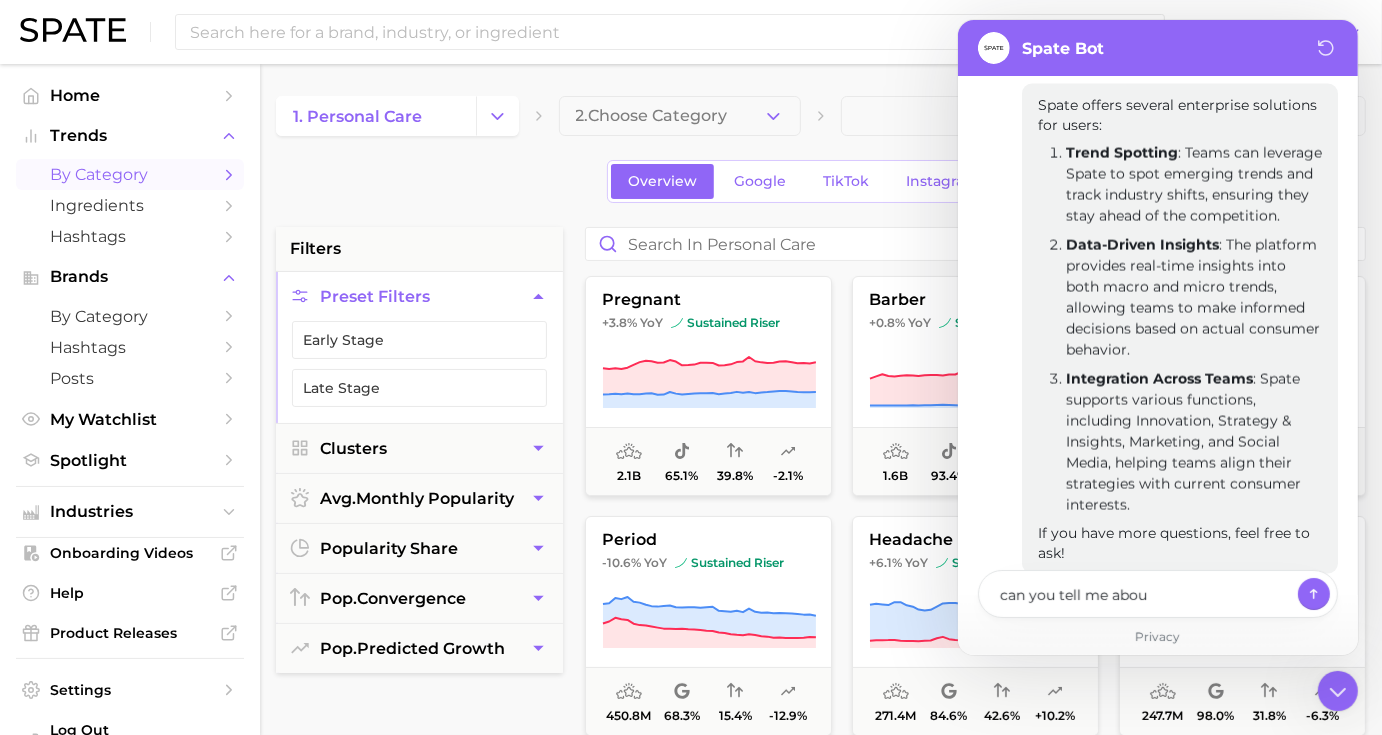 type on "x" 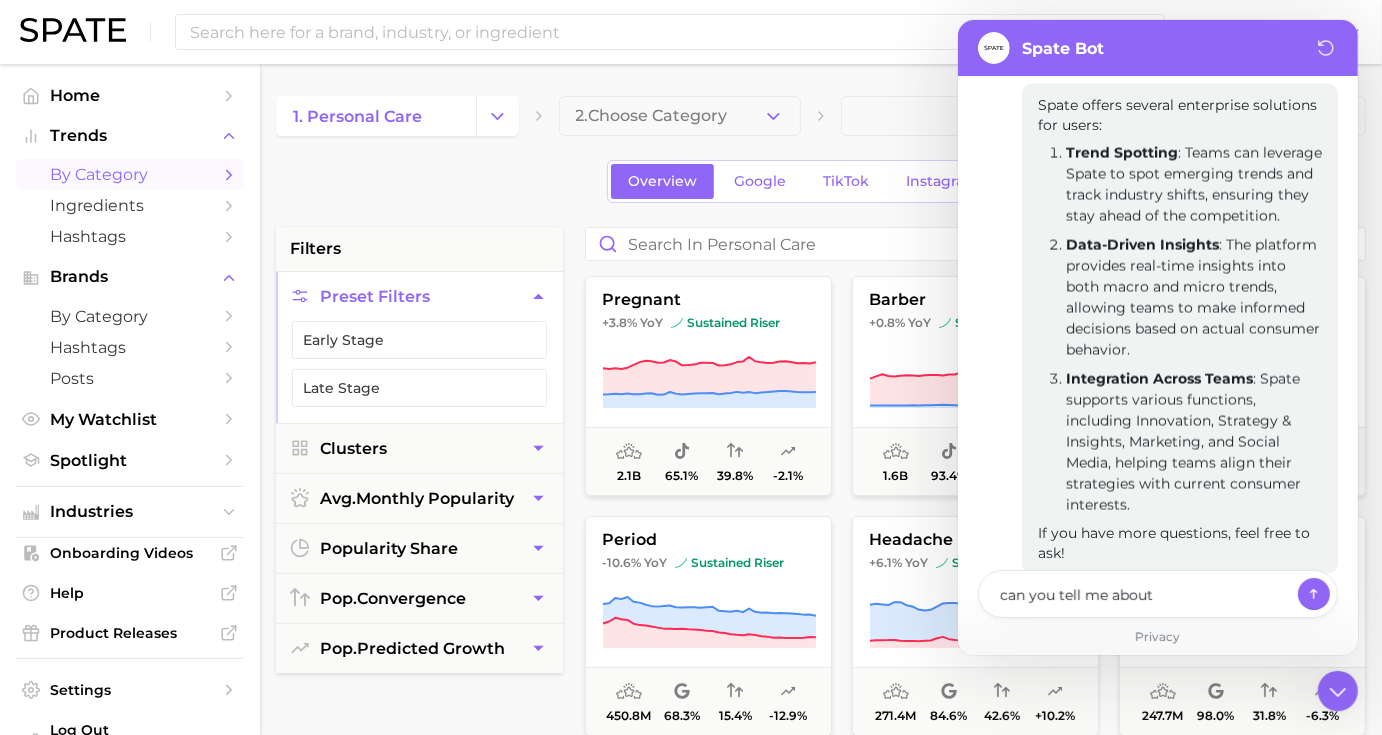 type on "x" 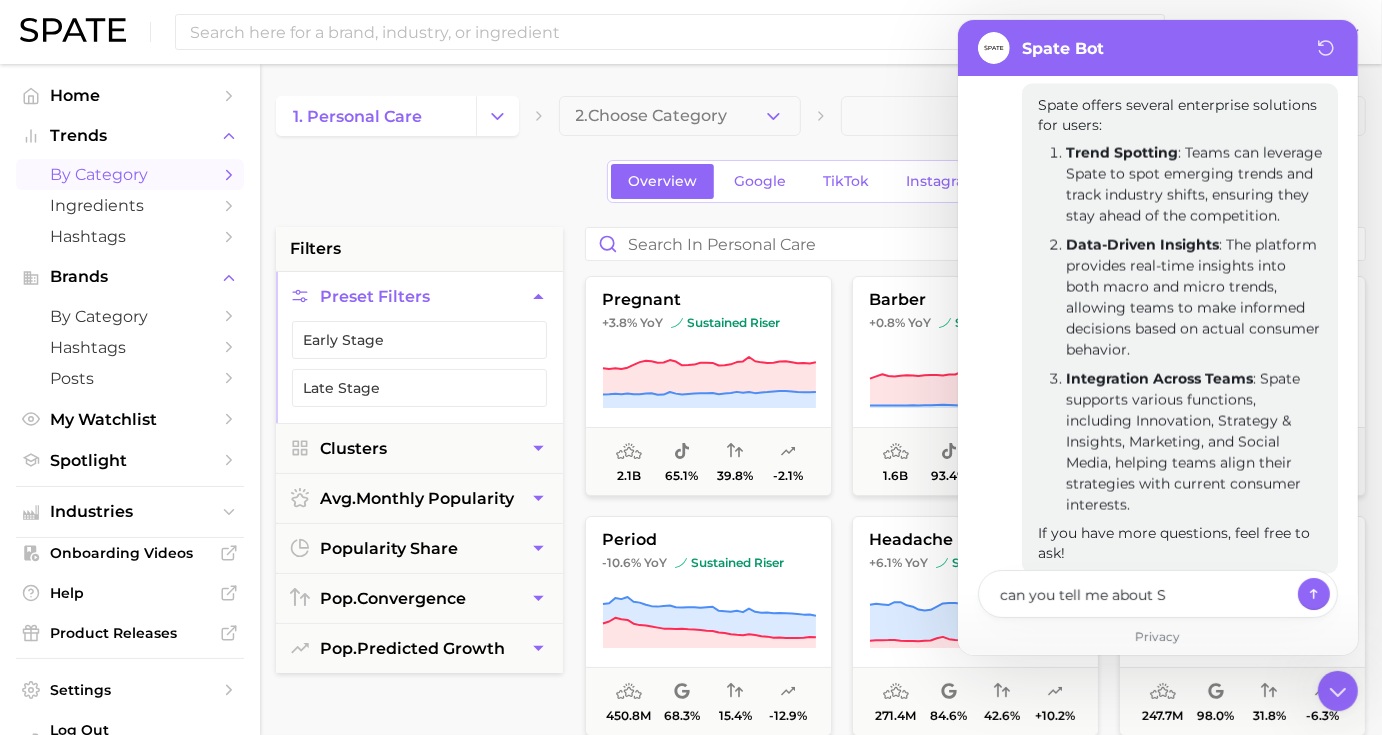 type on "x" 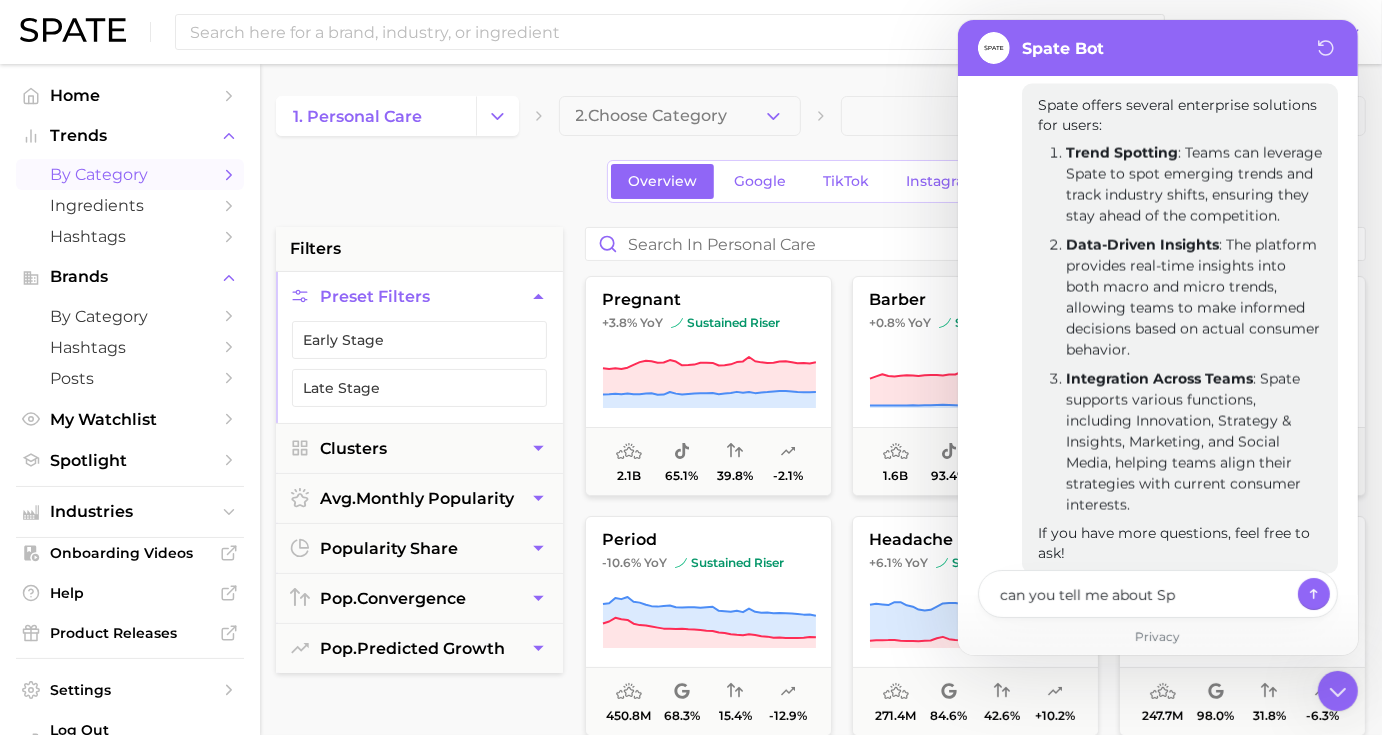 type on "x" 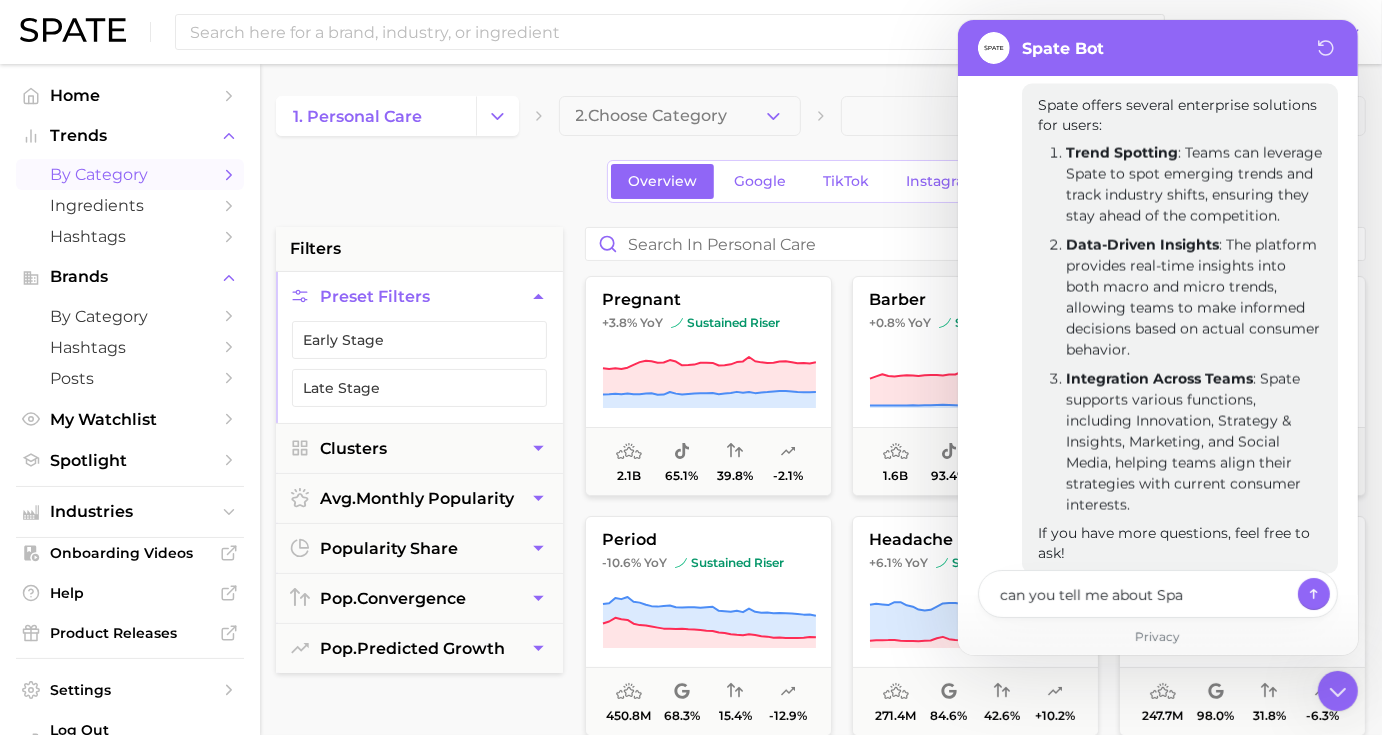 type on "x" 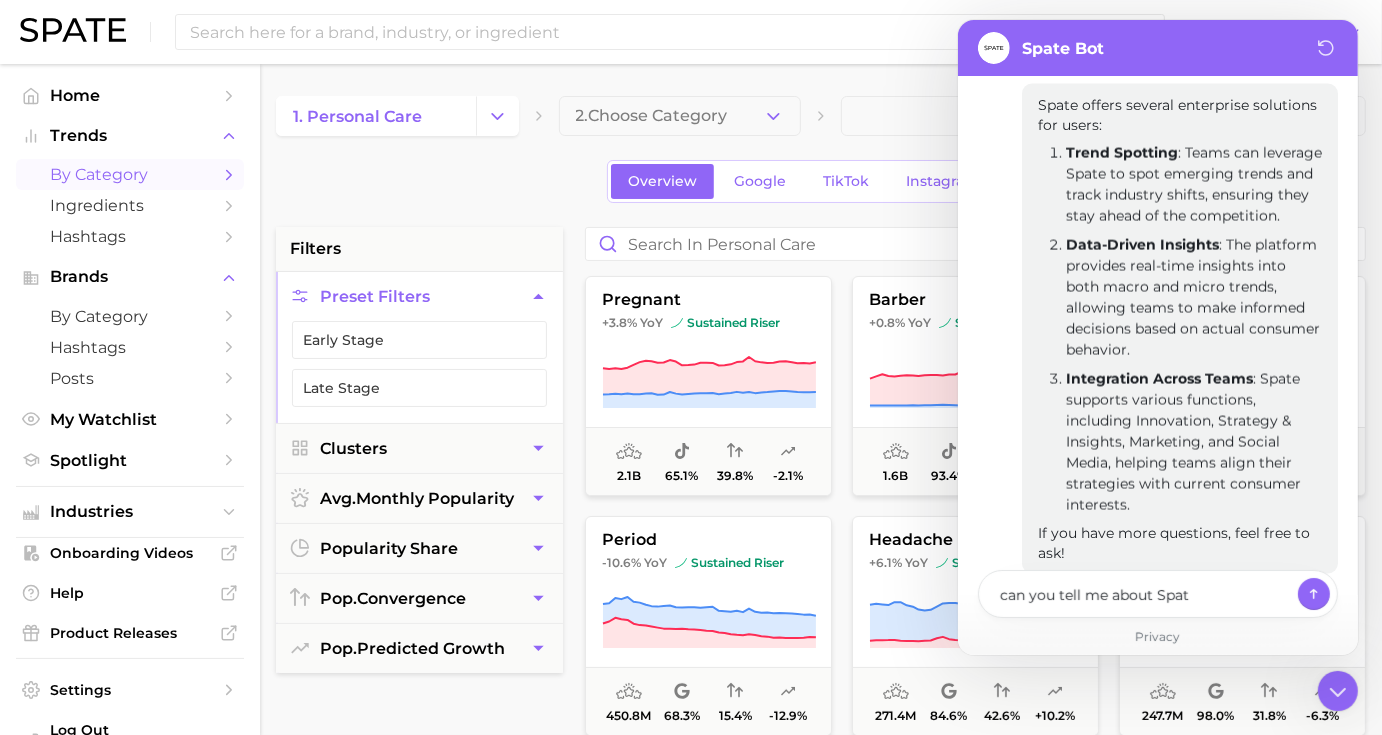 type on "x" 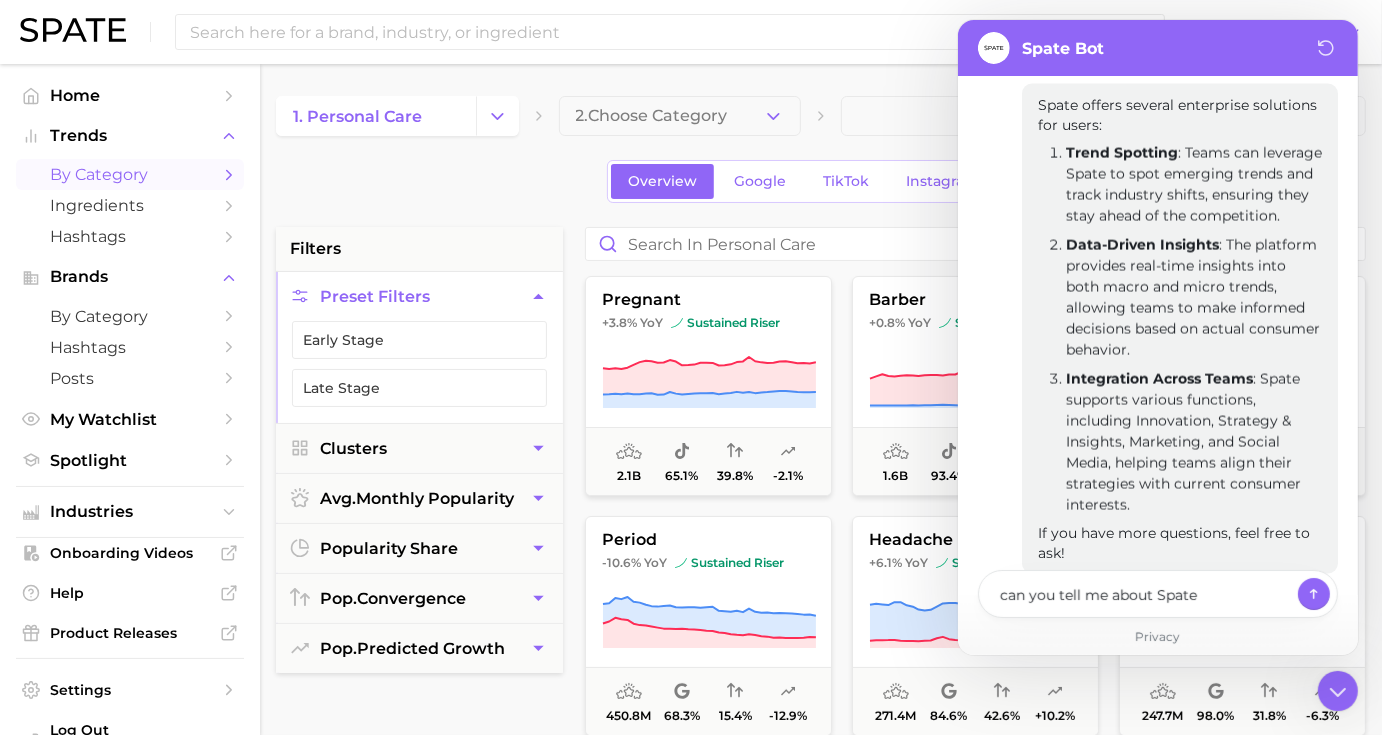 type on "x" 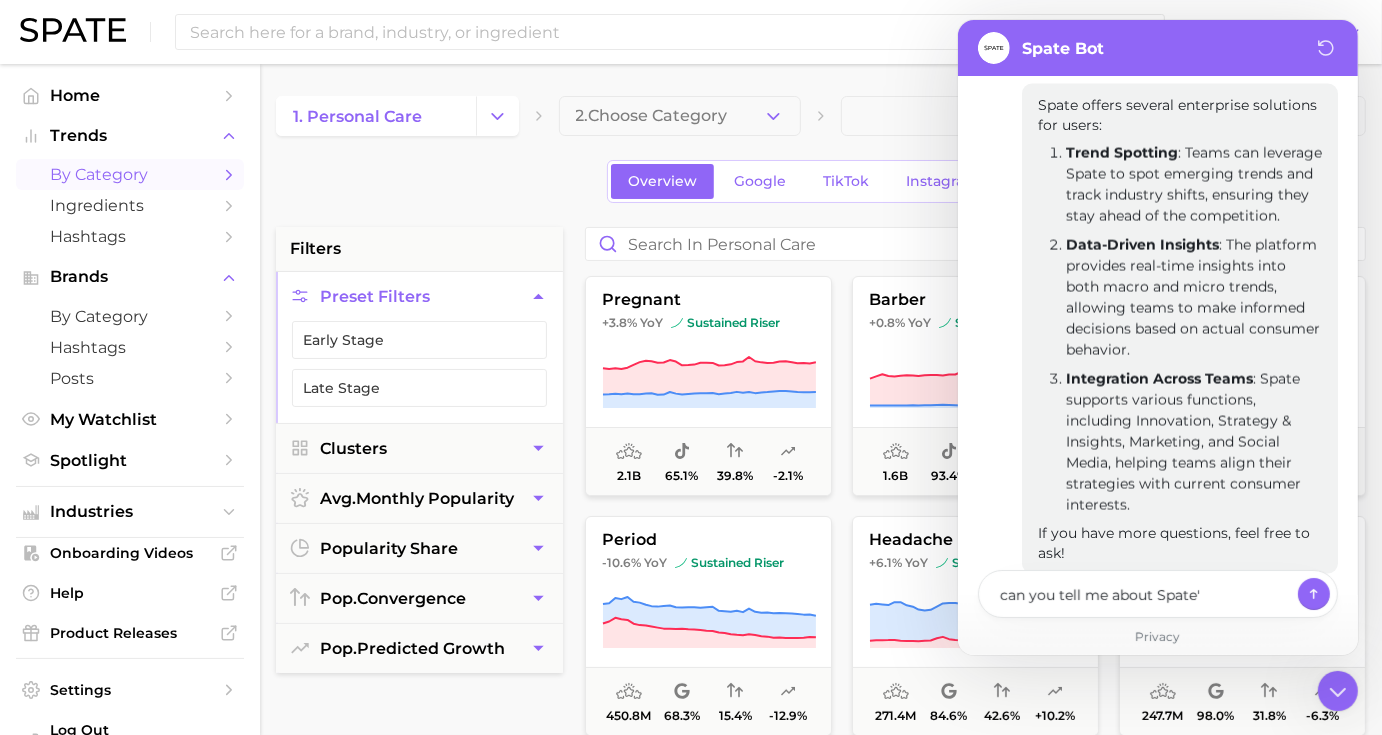 type on "x" 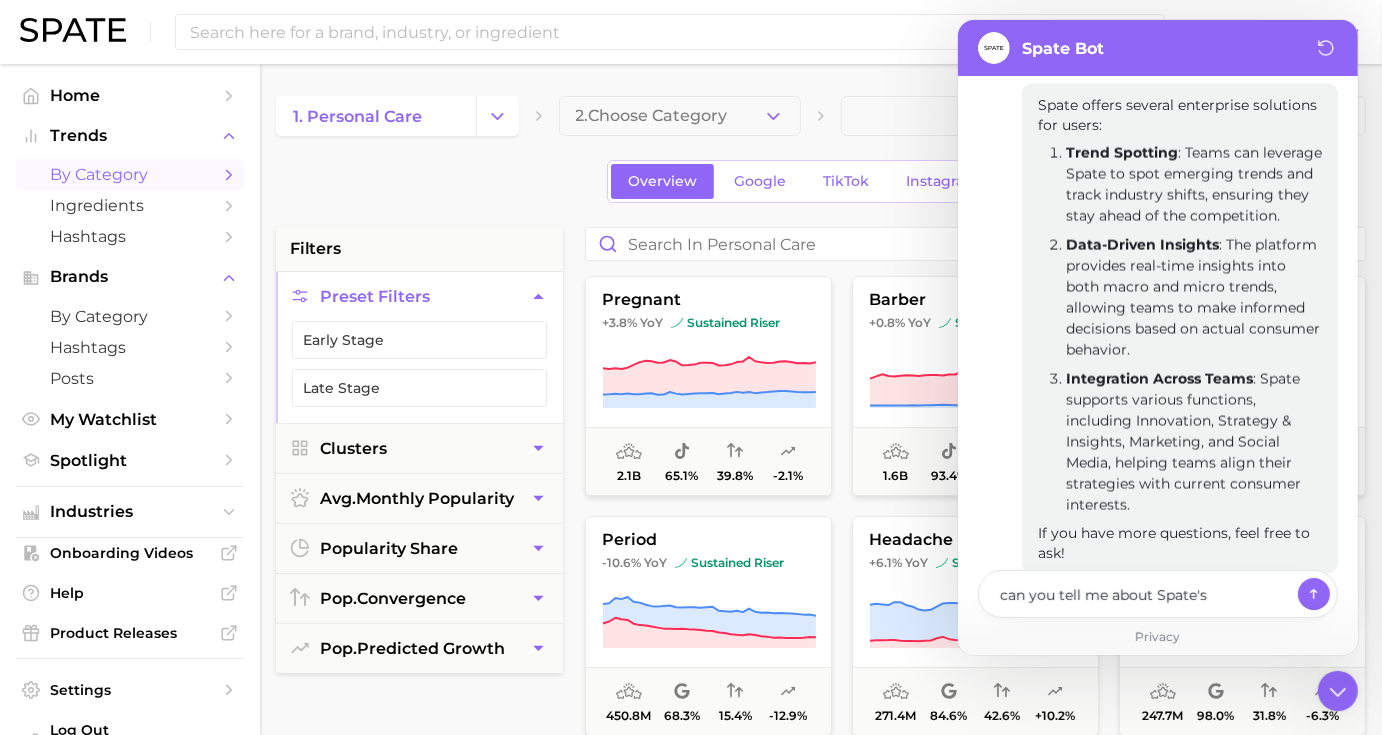 type on "x" 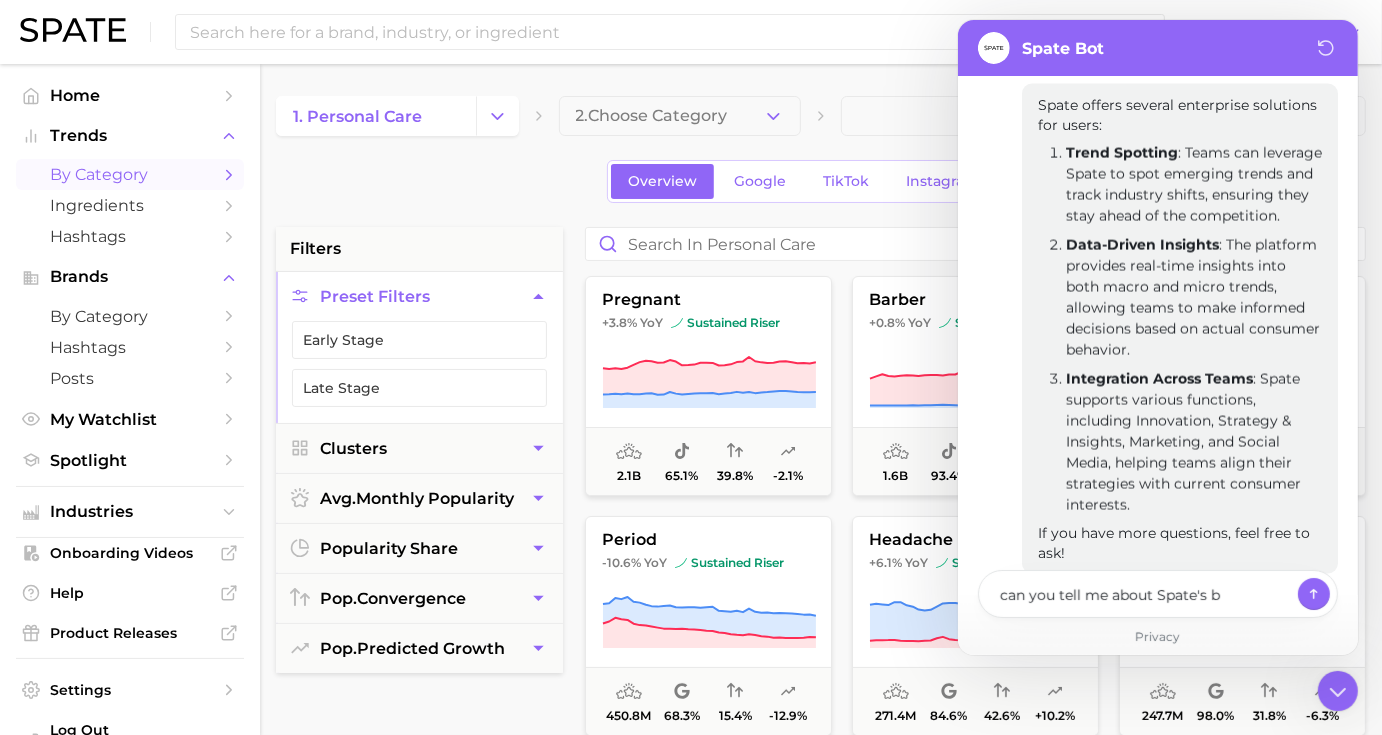 type on "can you tell me about Spate's be" 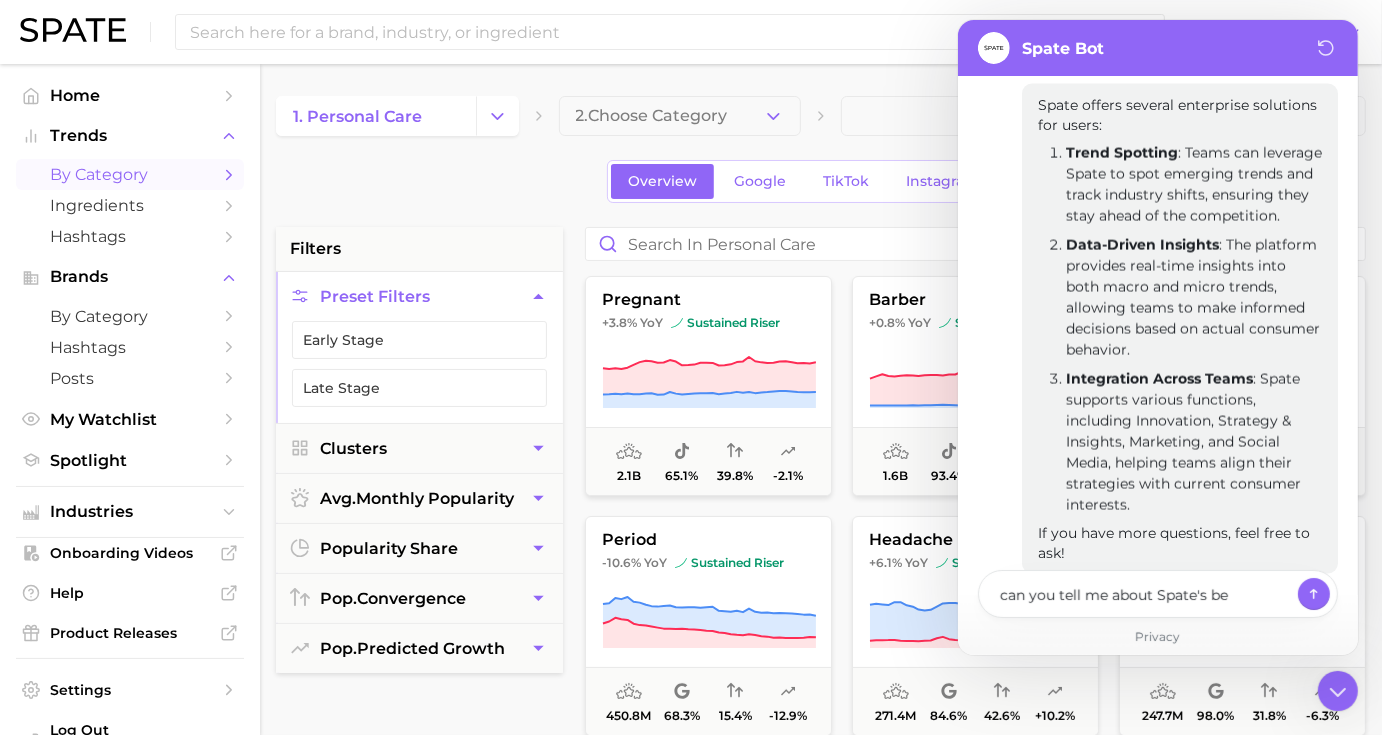 type on "x" 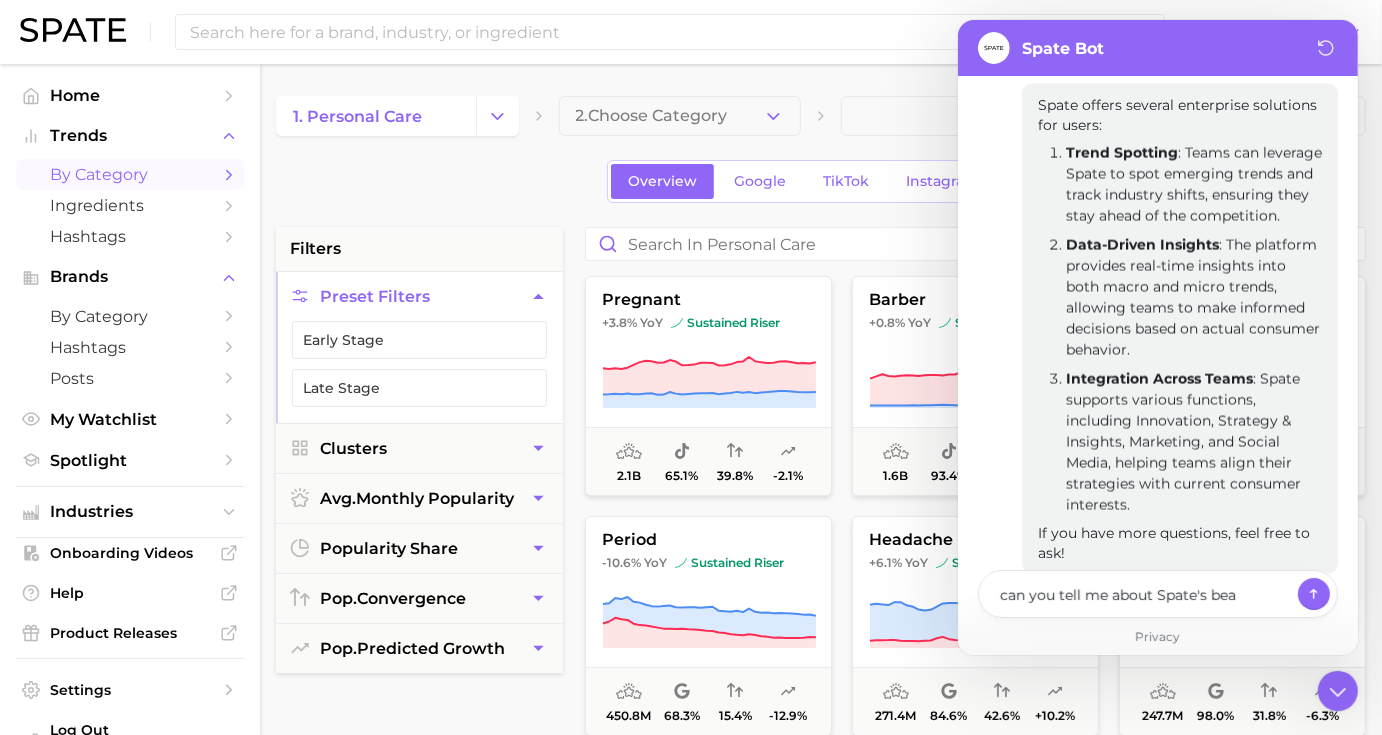 type on "x" 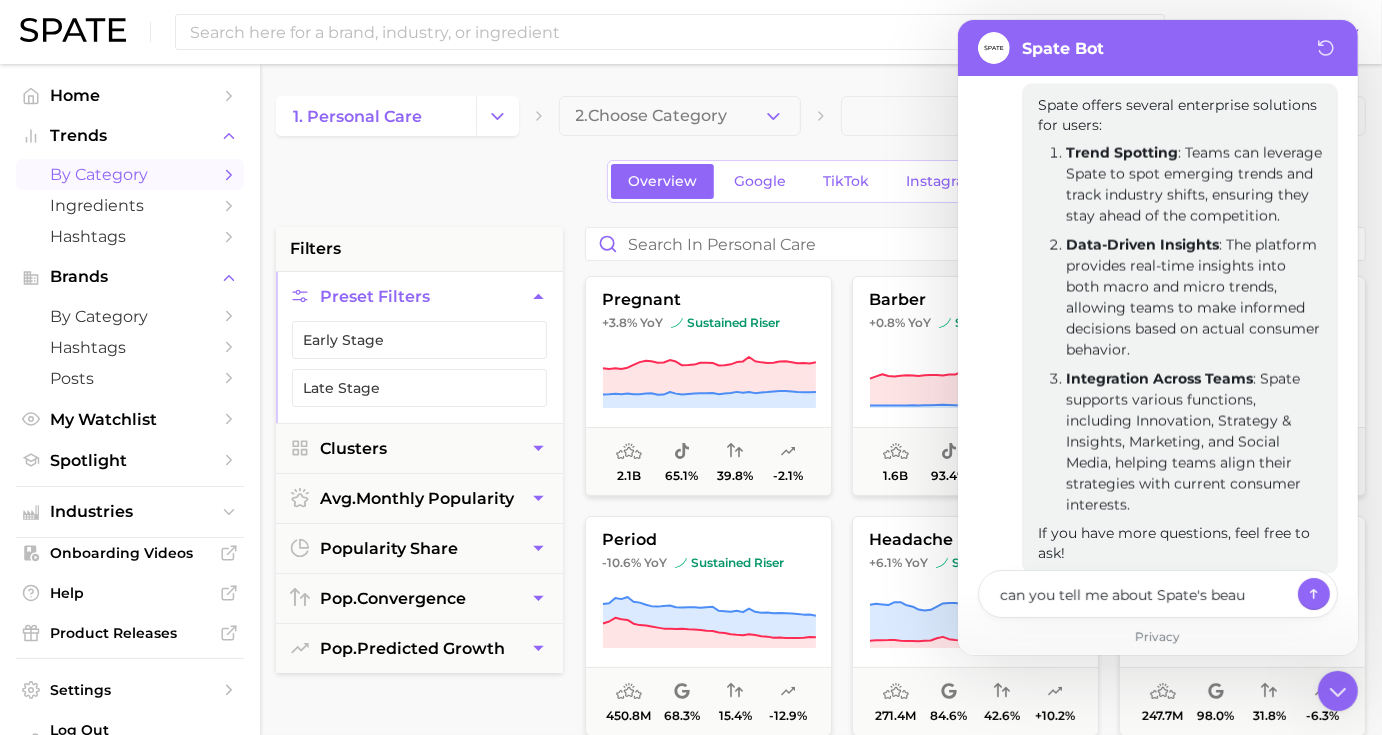 type on "x" 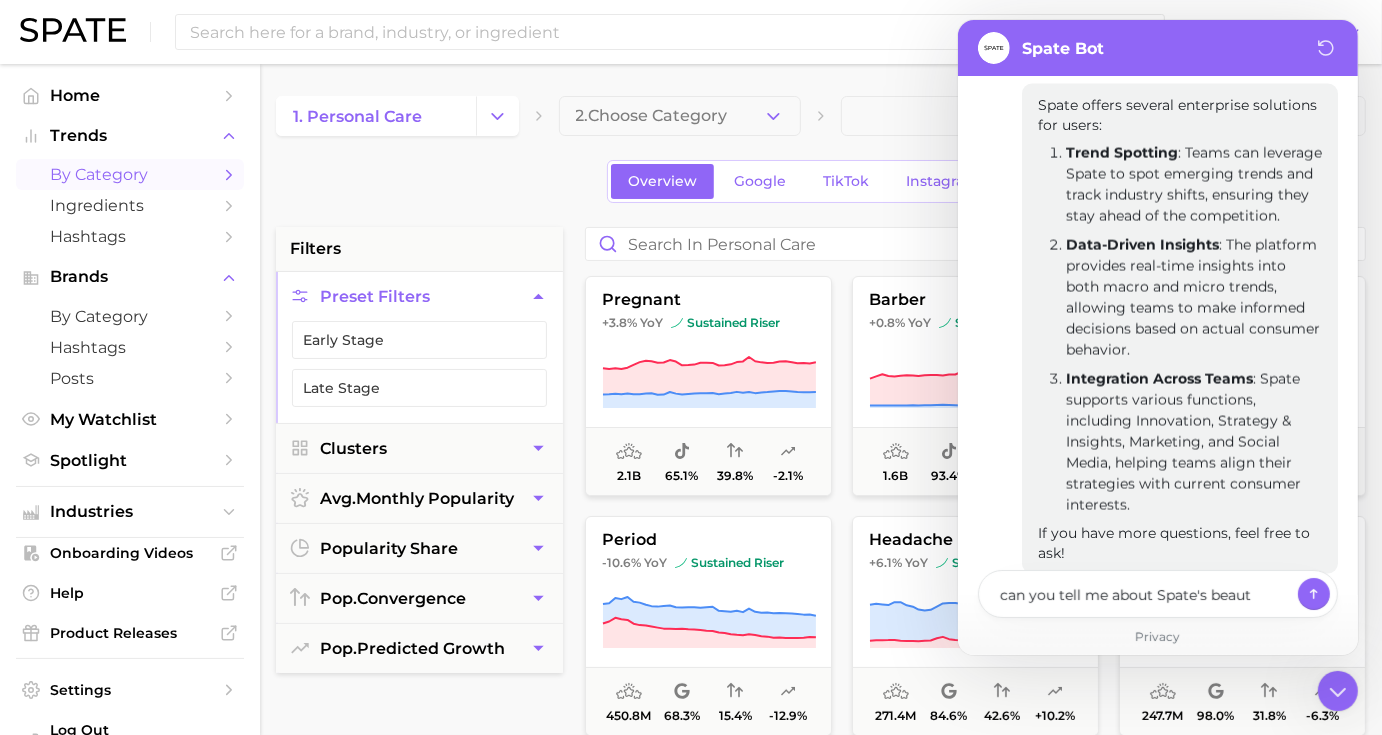 type on "can you tell me about Spate's beauty" 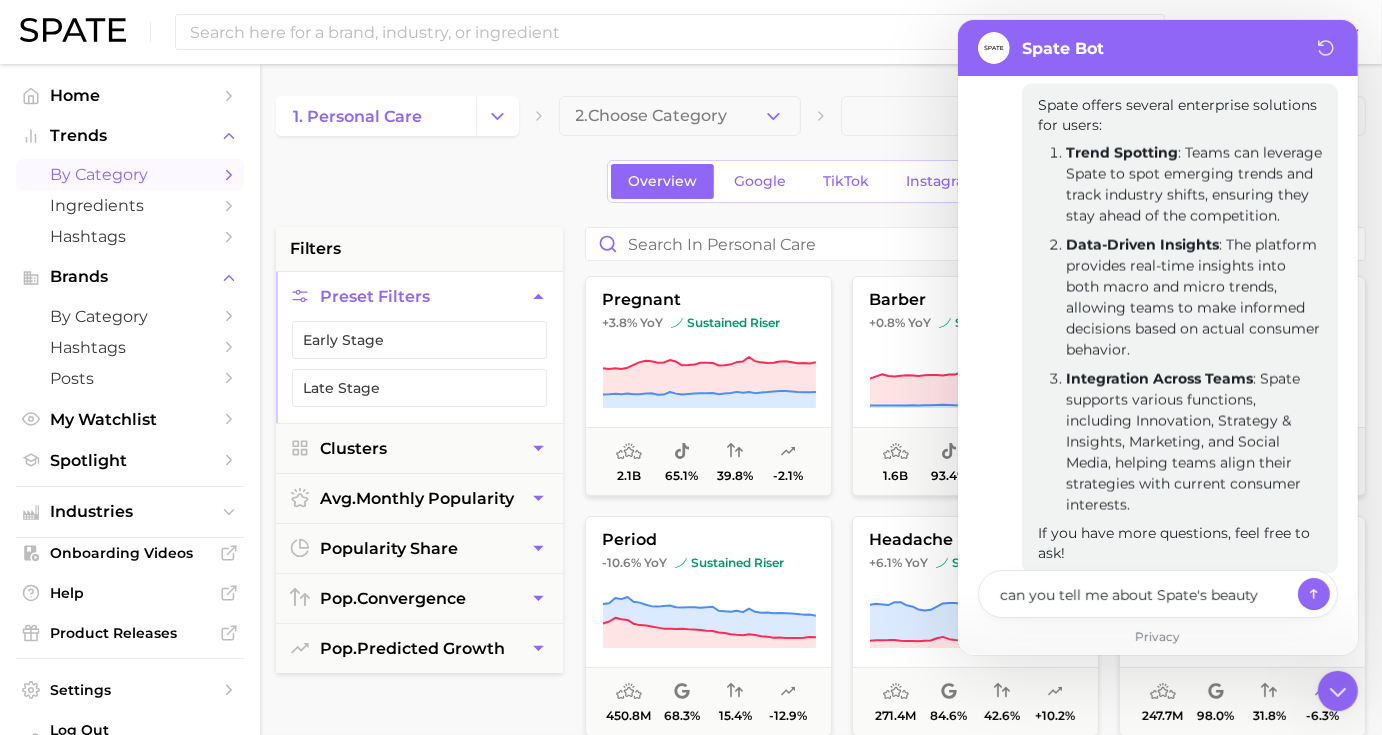 type on "x" 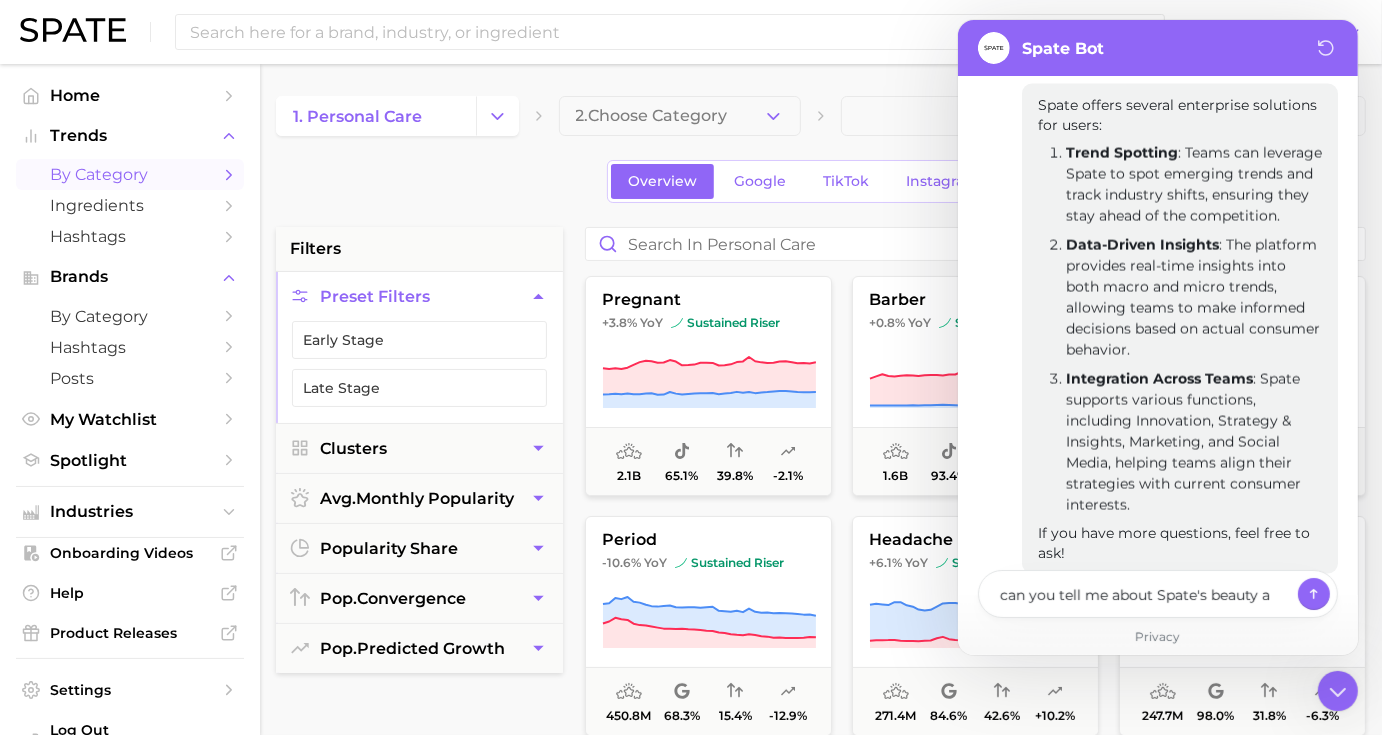 type on "x" 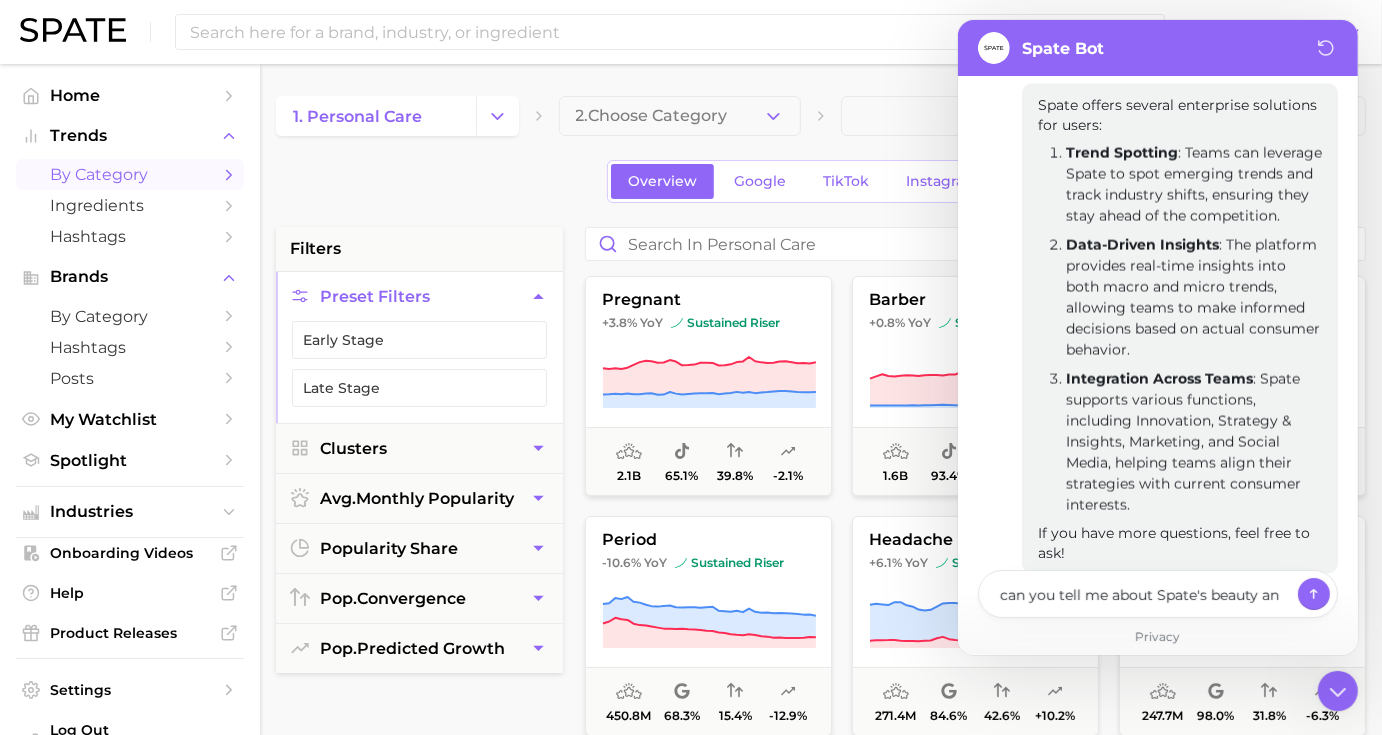 type on "can you tell me about Spate's beauty and" 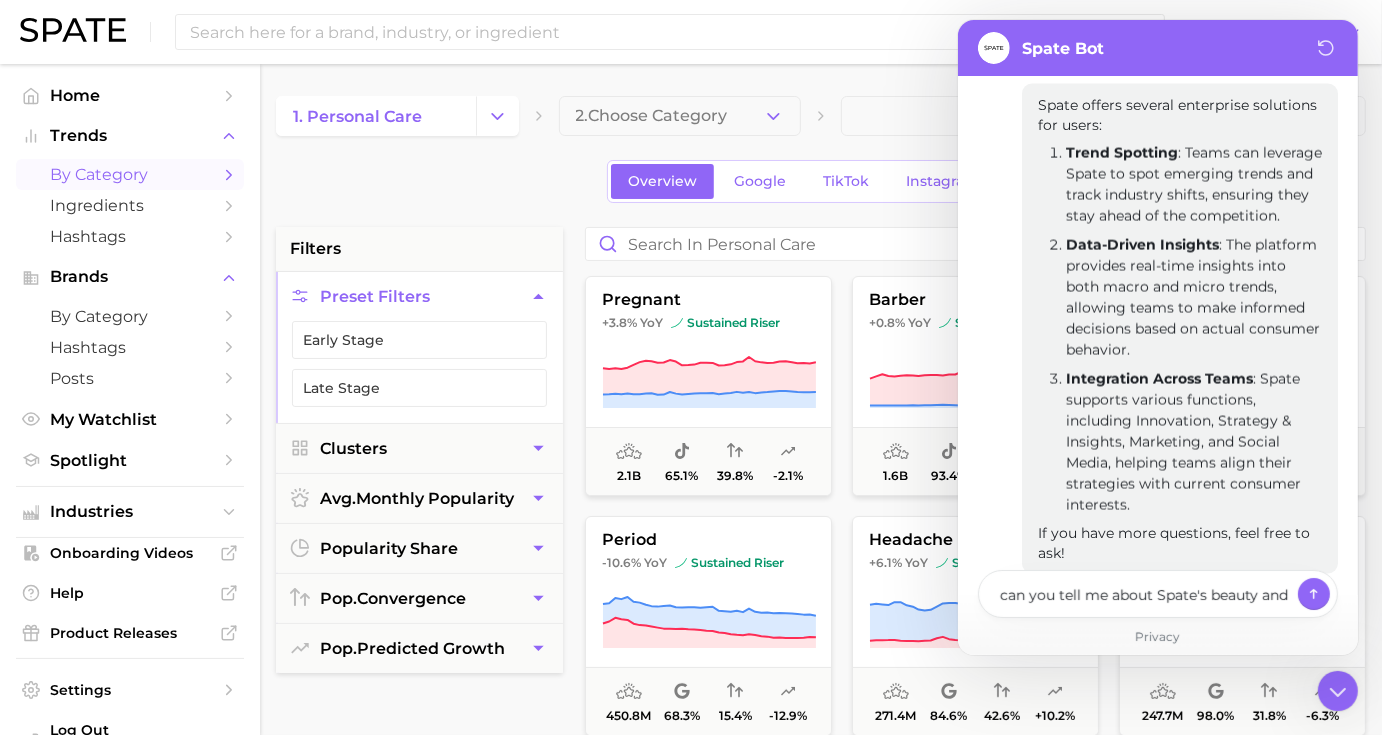 type on "x" 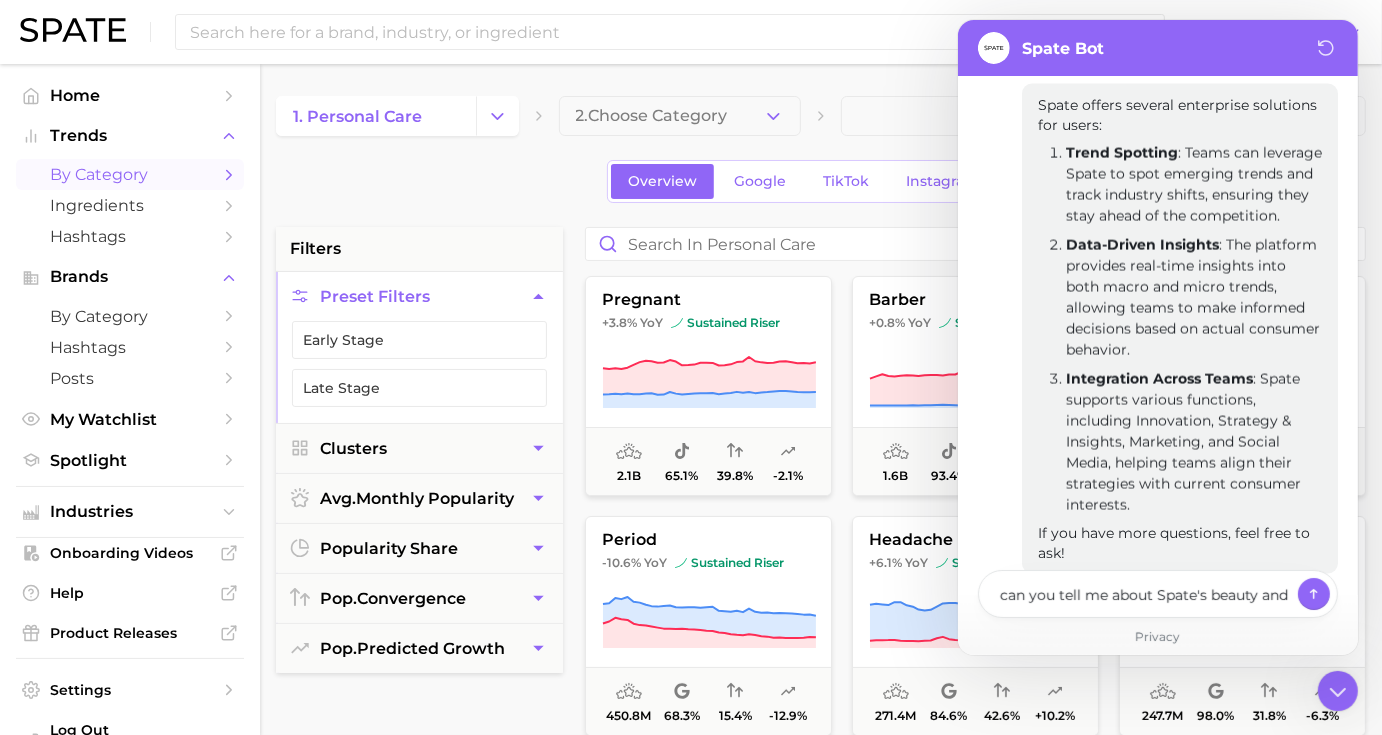 type on "x" 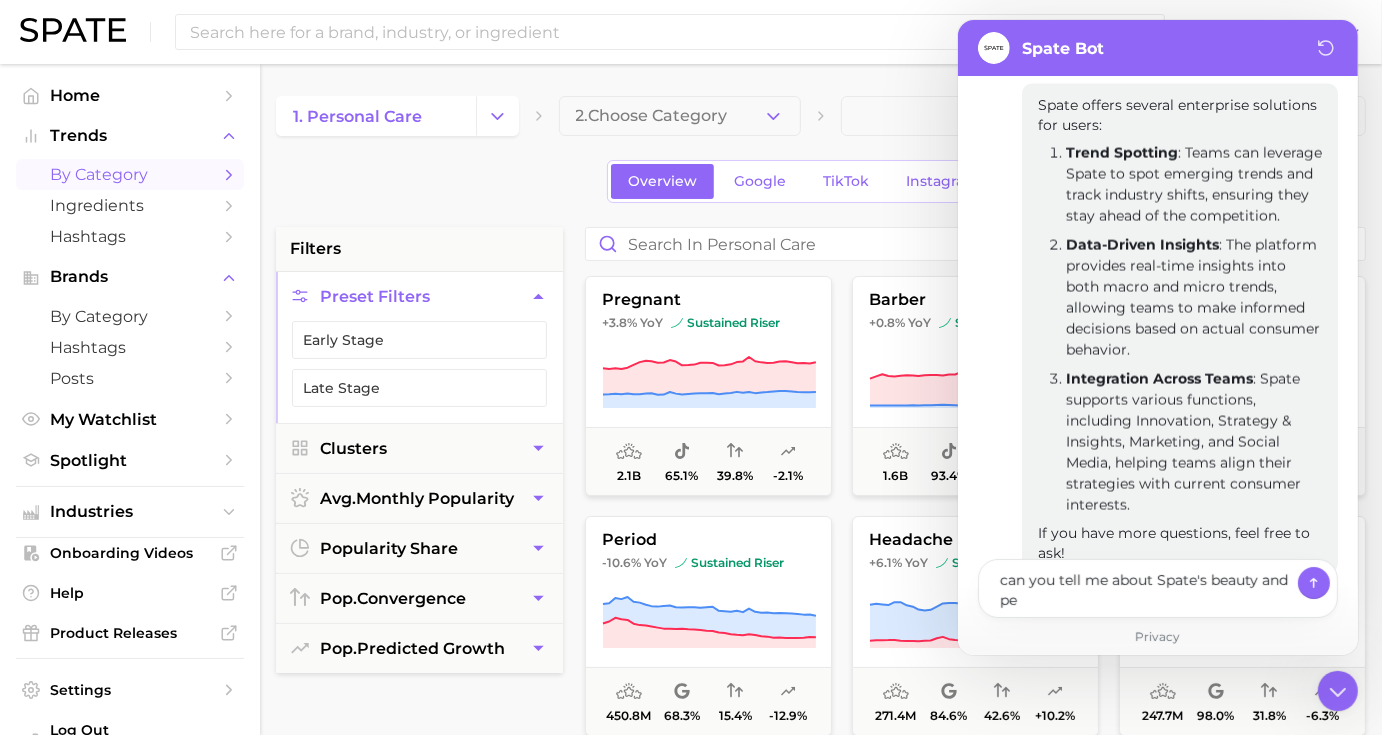 type on "x" 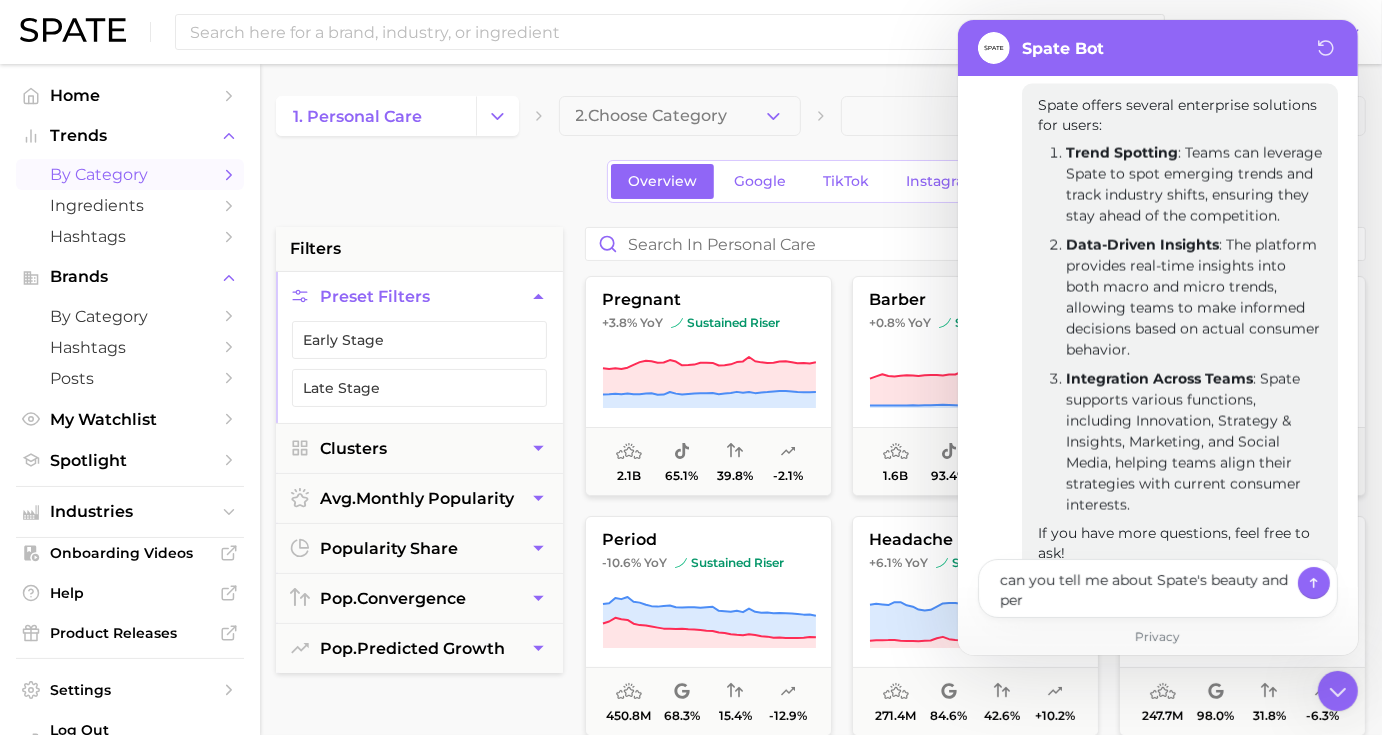 type on "x" 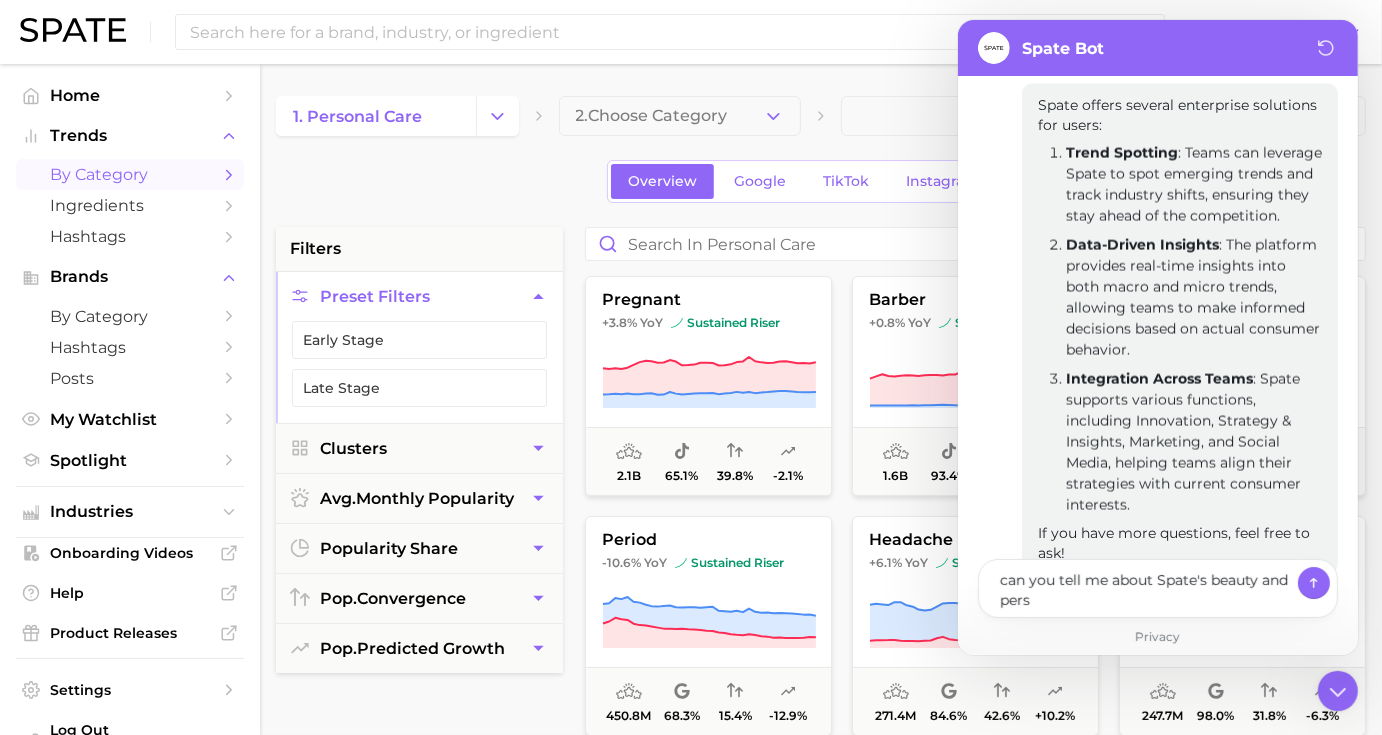type on "x" 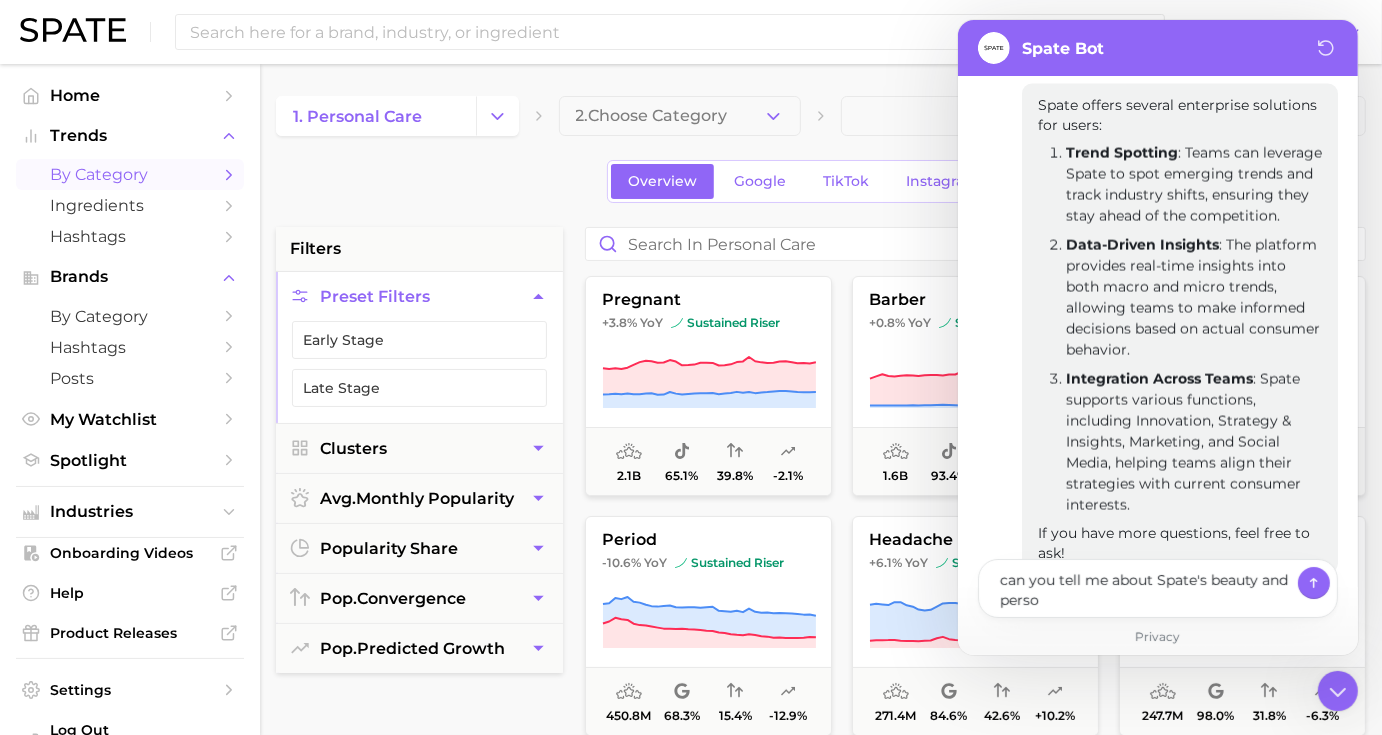 type on "x" 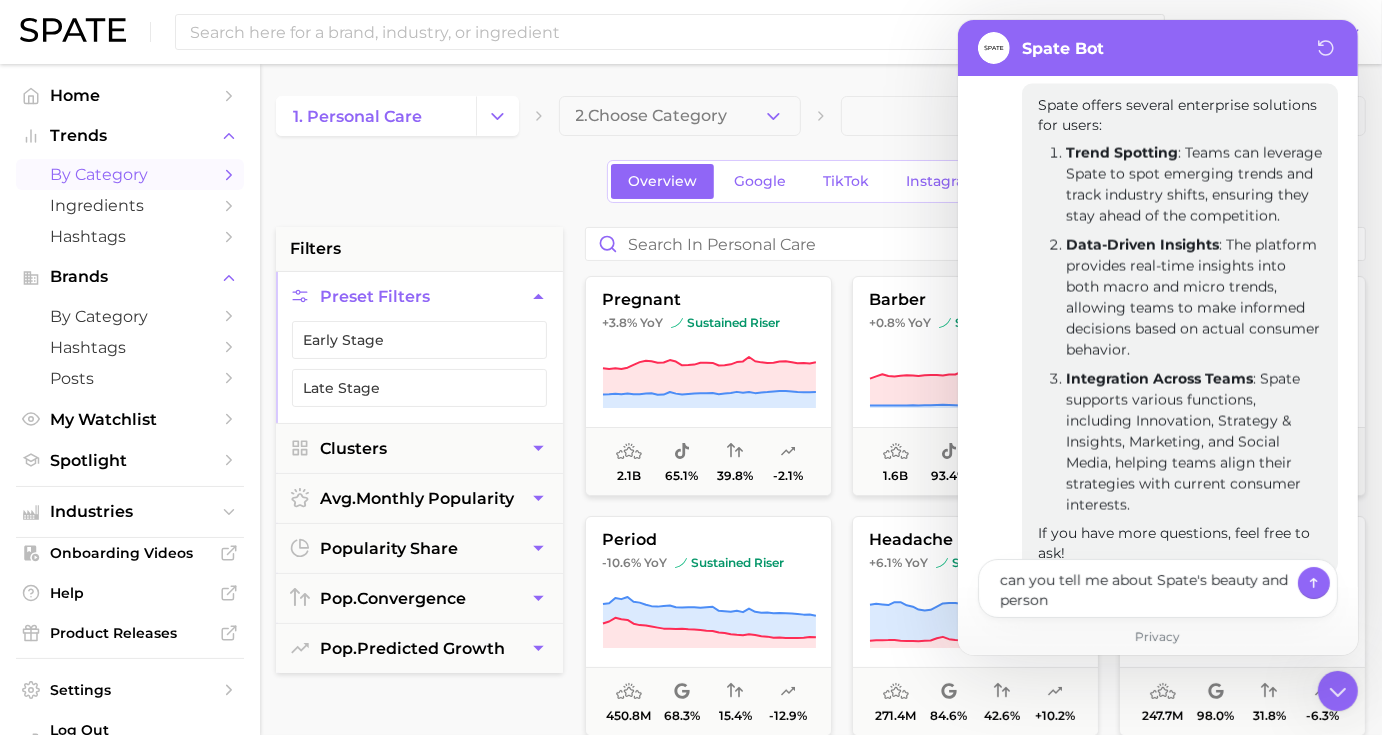type on "x" 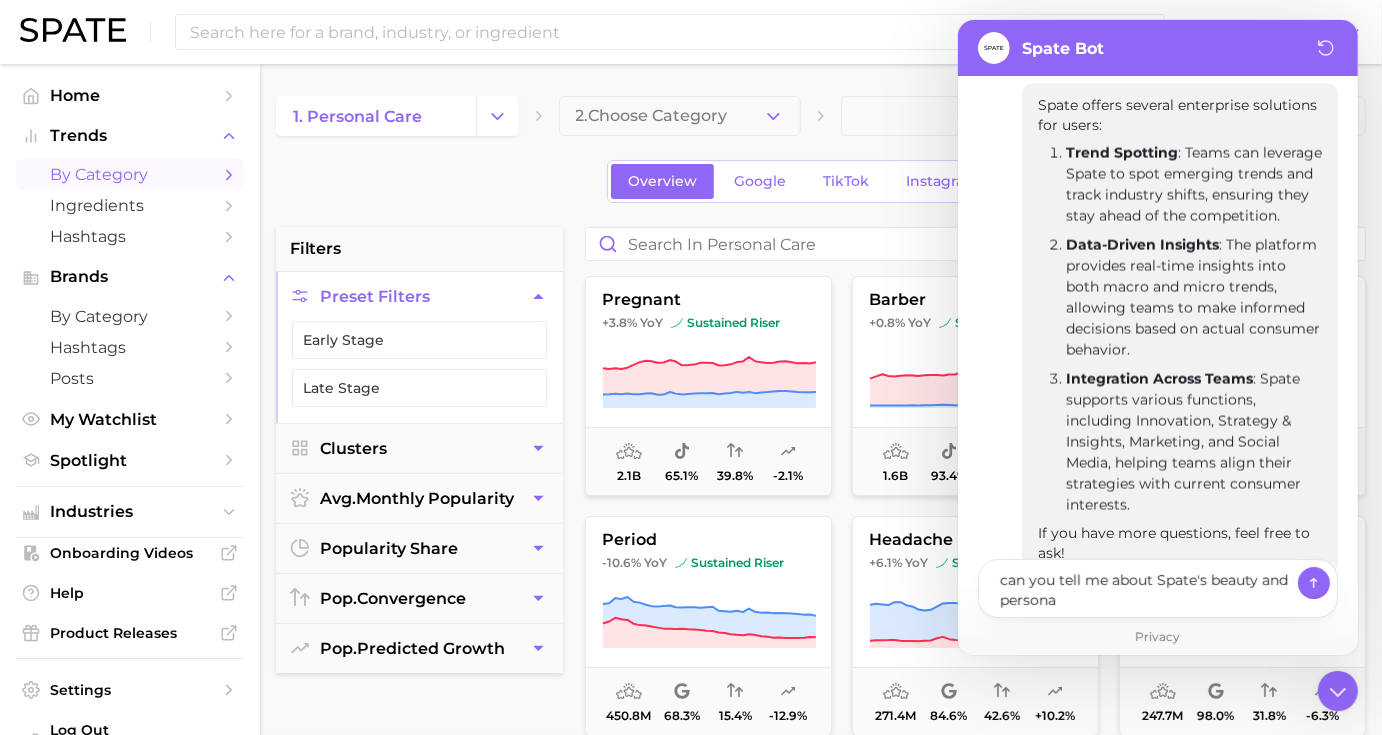type on "x" 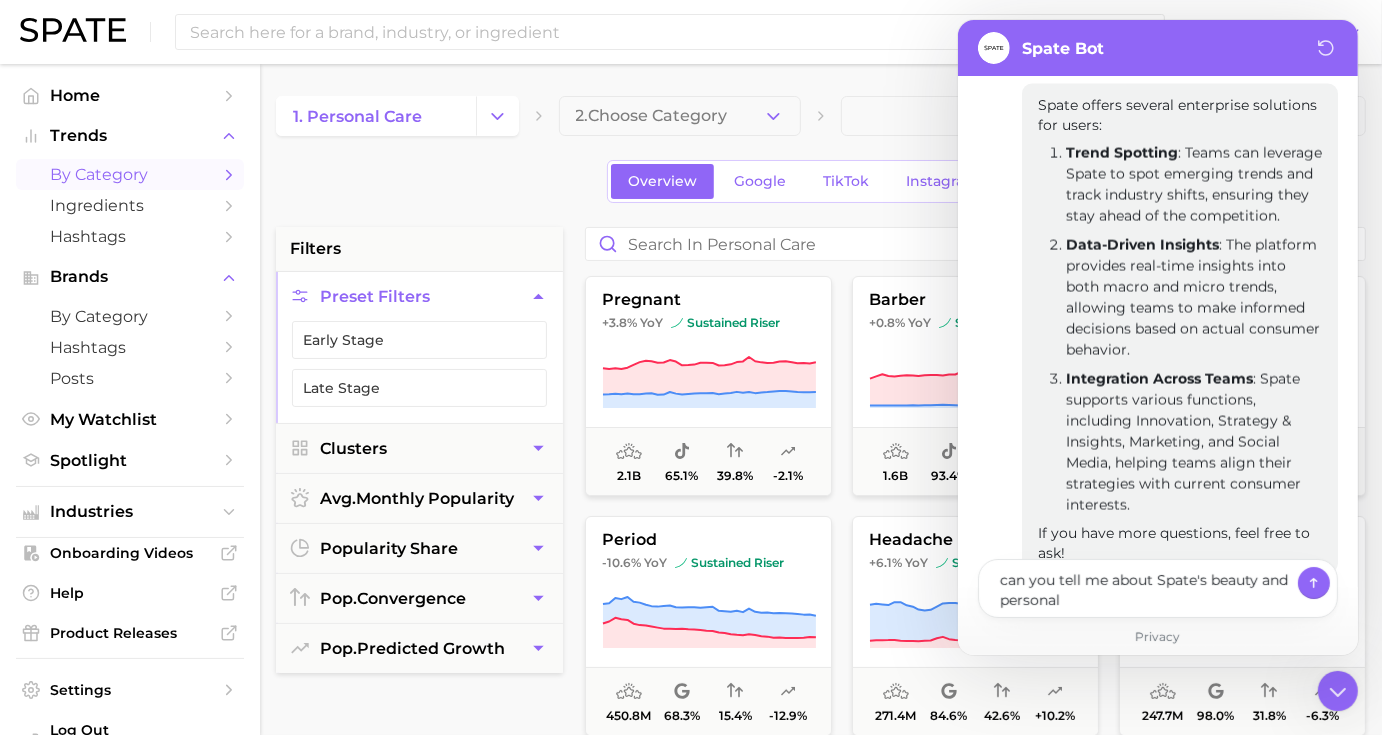 type on "can you tell me about Spate's beauty and personal" 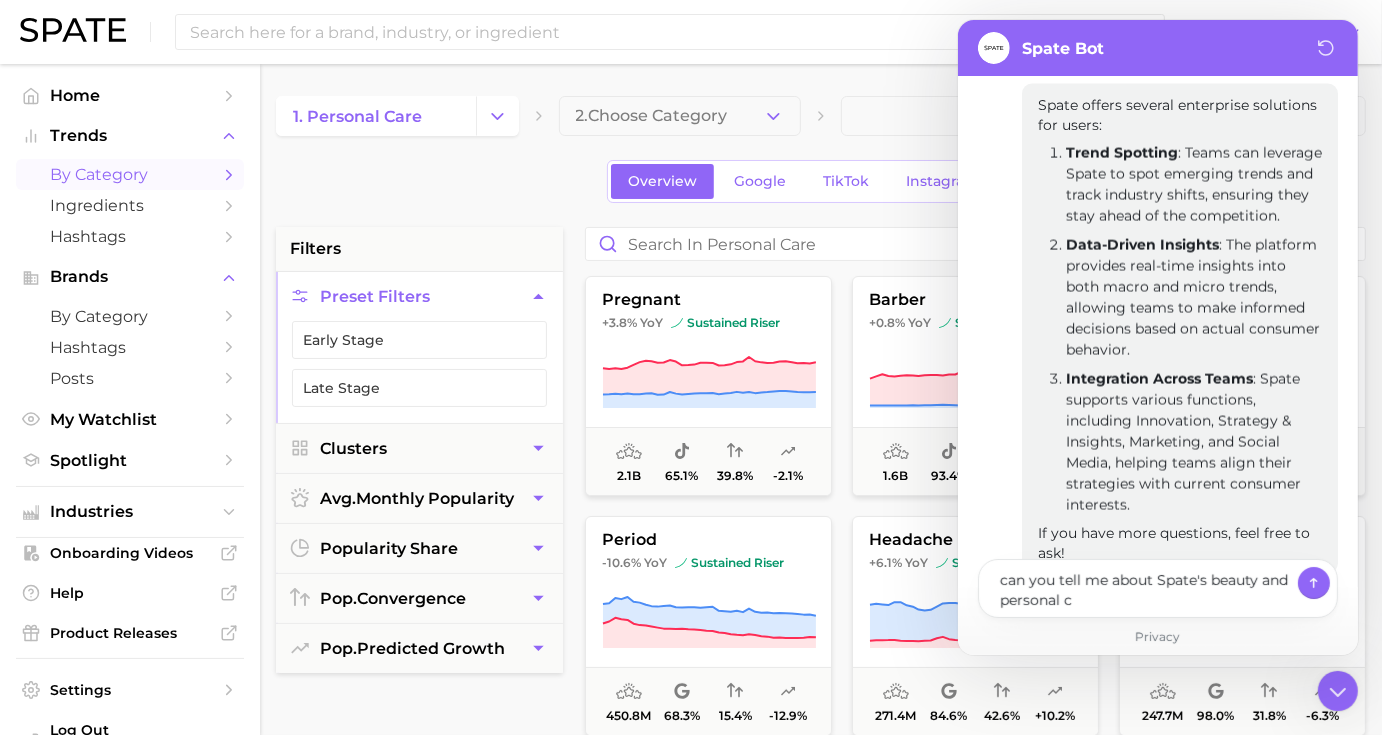 type on "x" 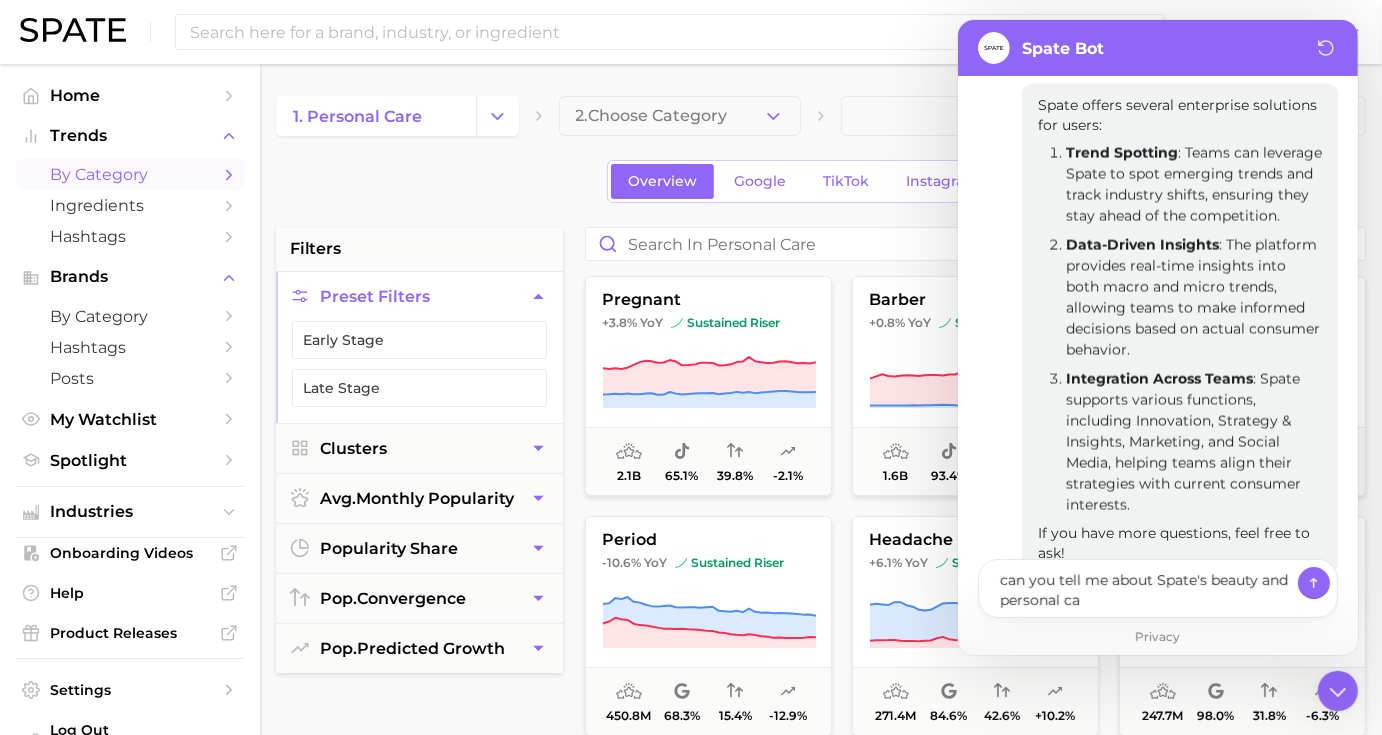 type on "x" 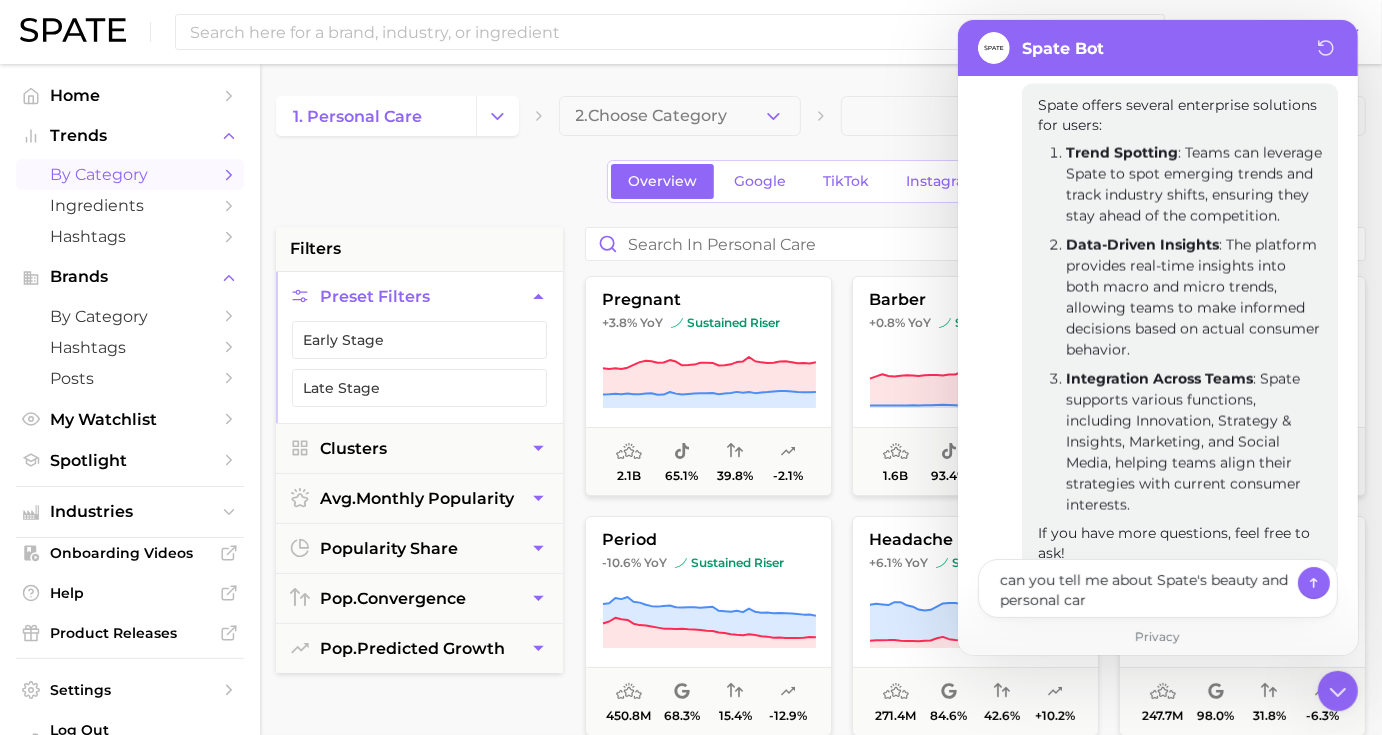 type on "x" 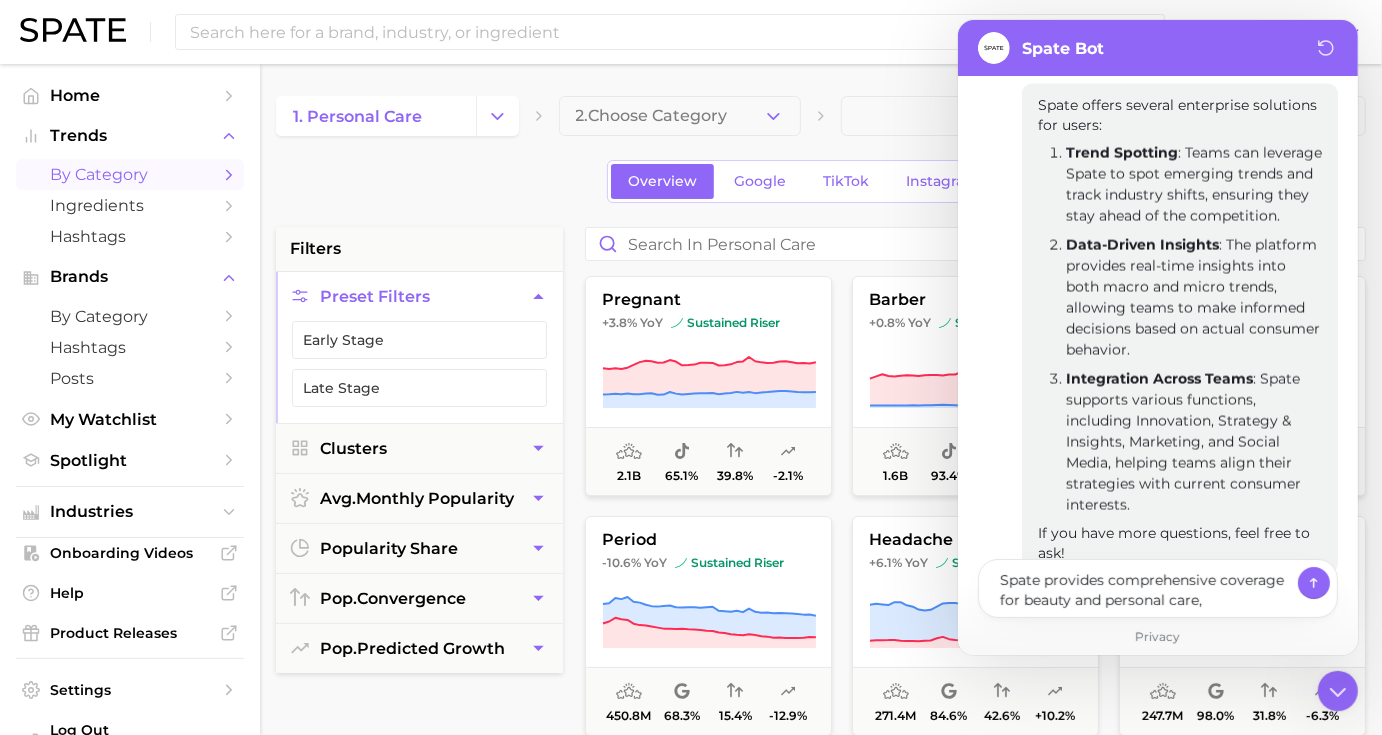 type on "x" 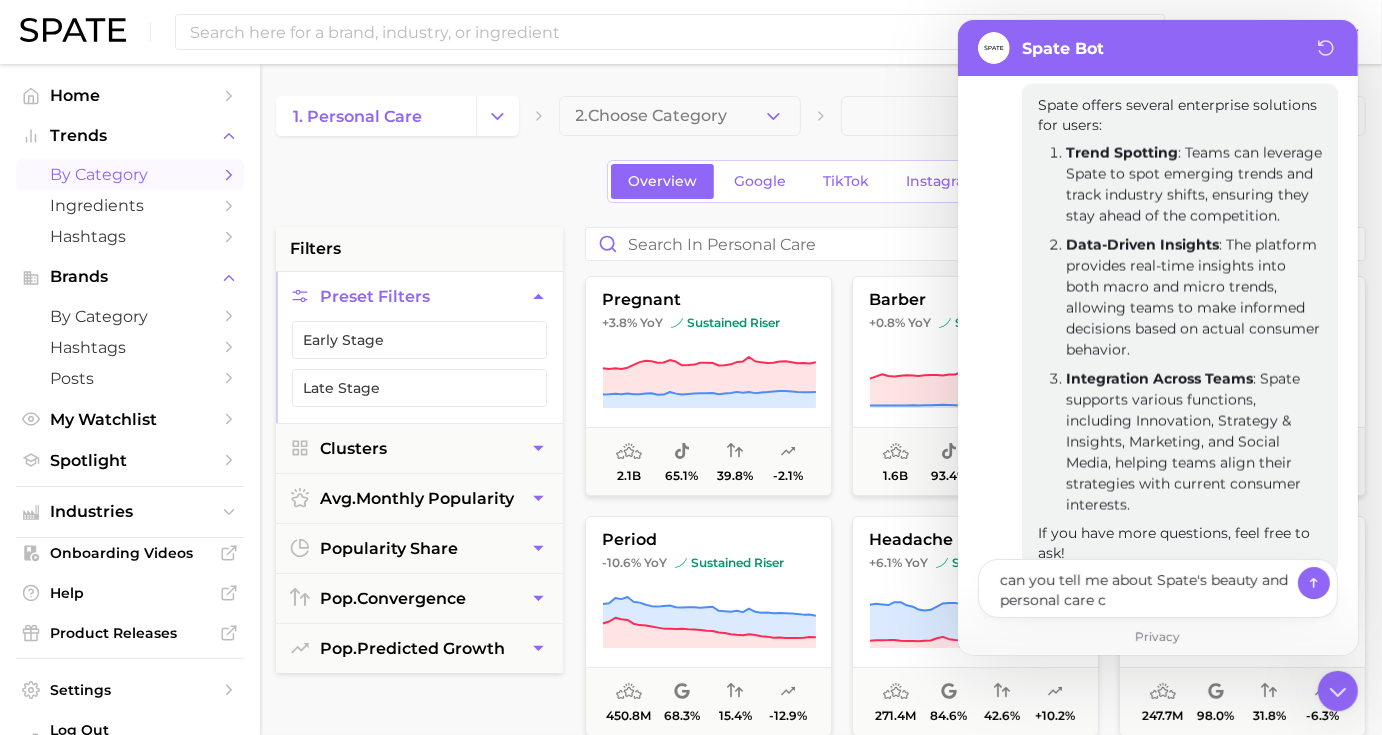 type on "x" 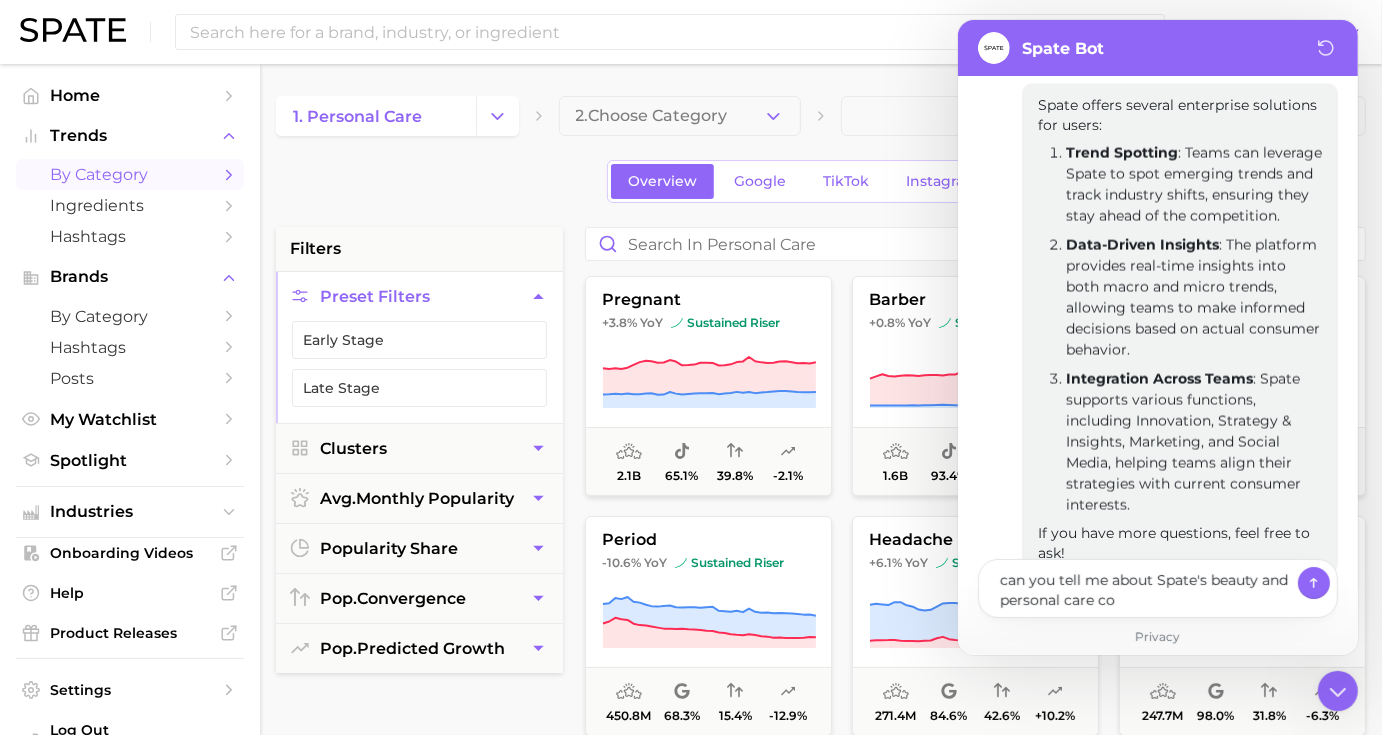 type on "x" 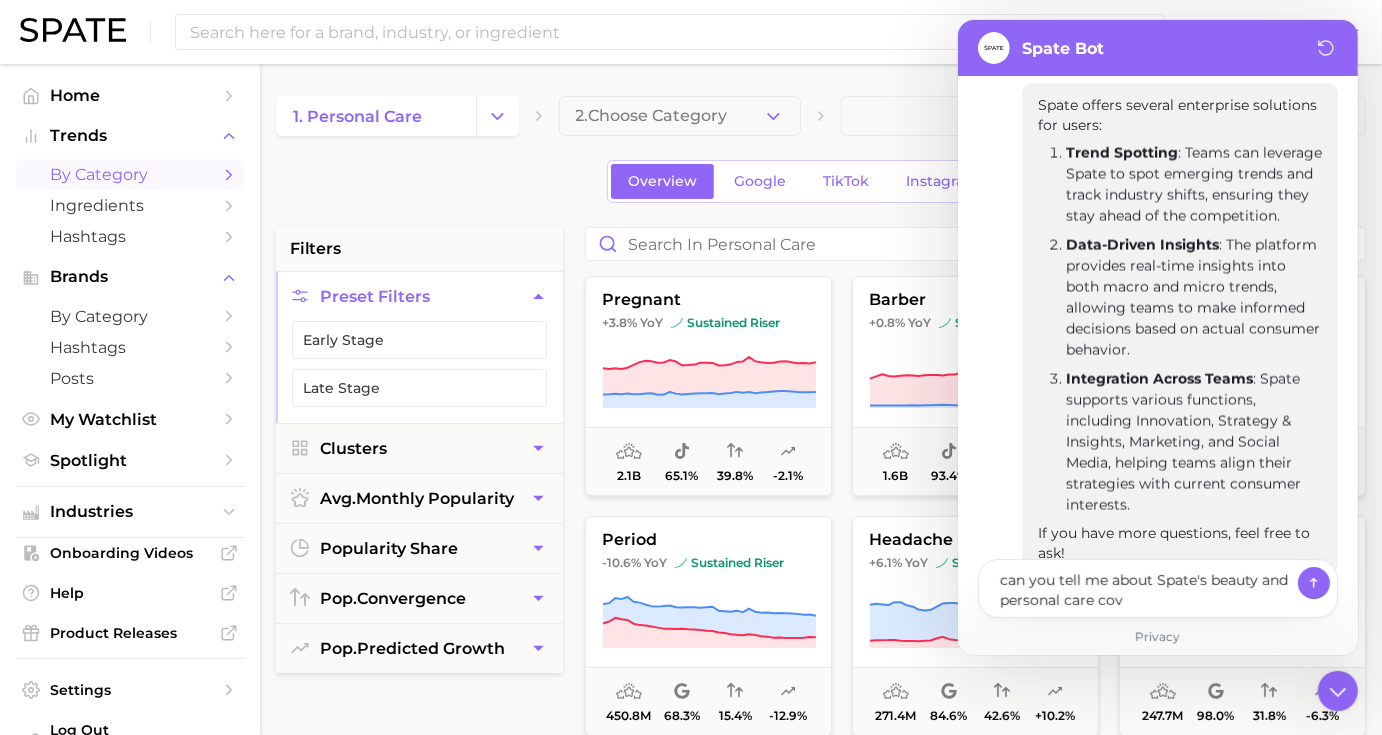 type on "x" 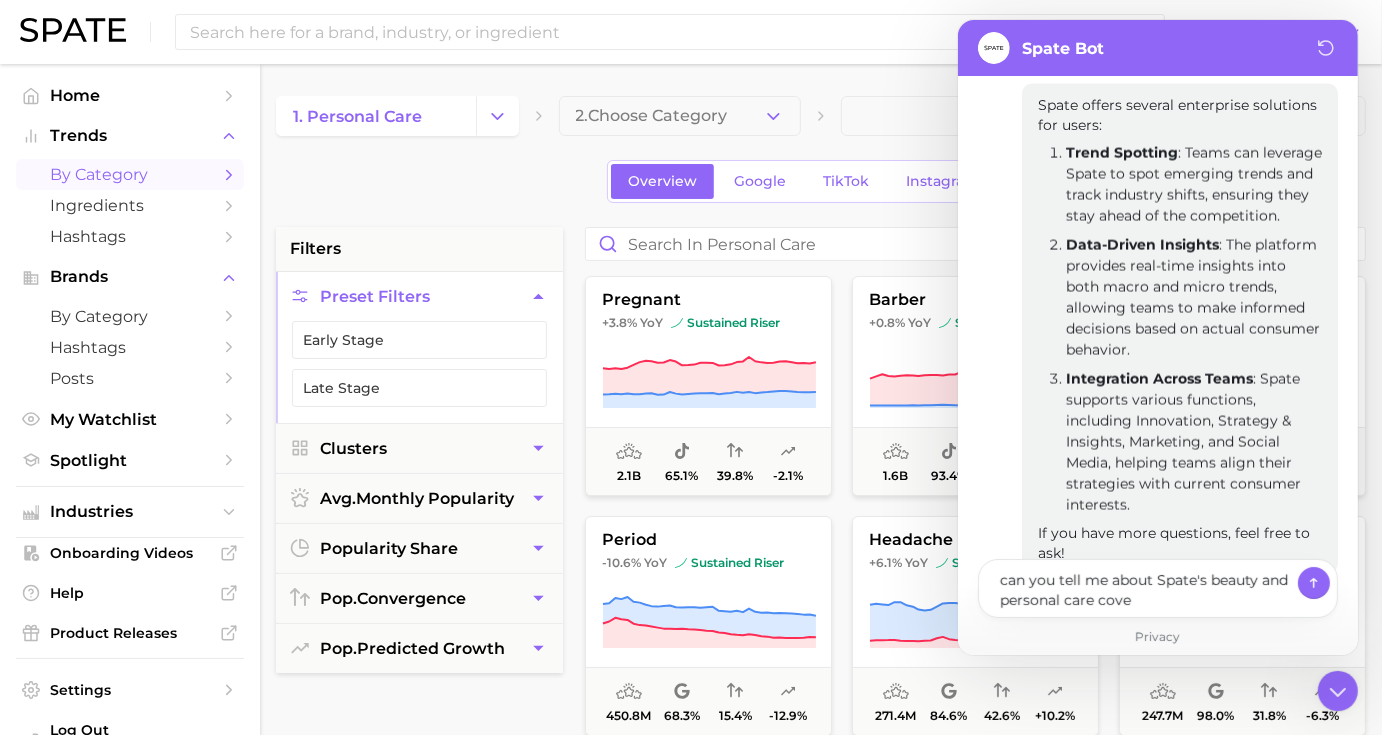 type on "x" 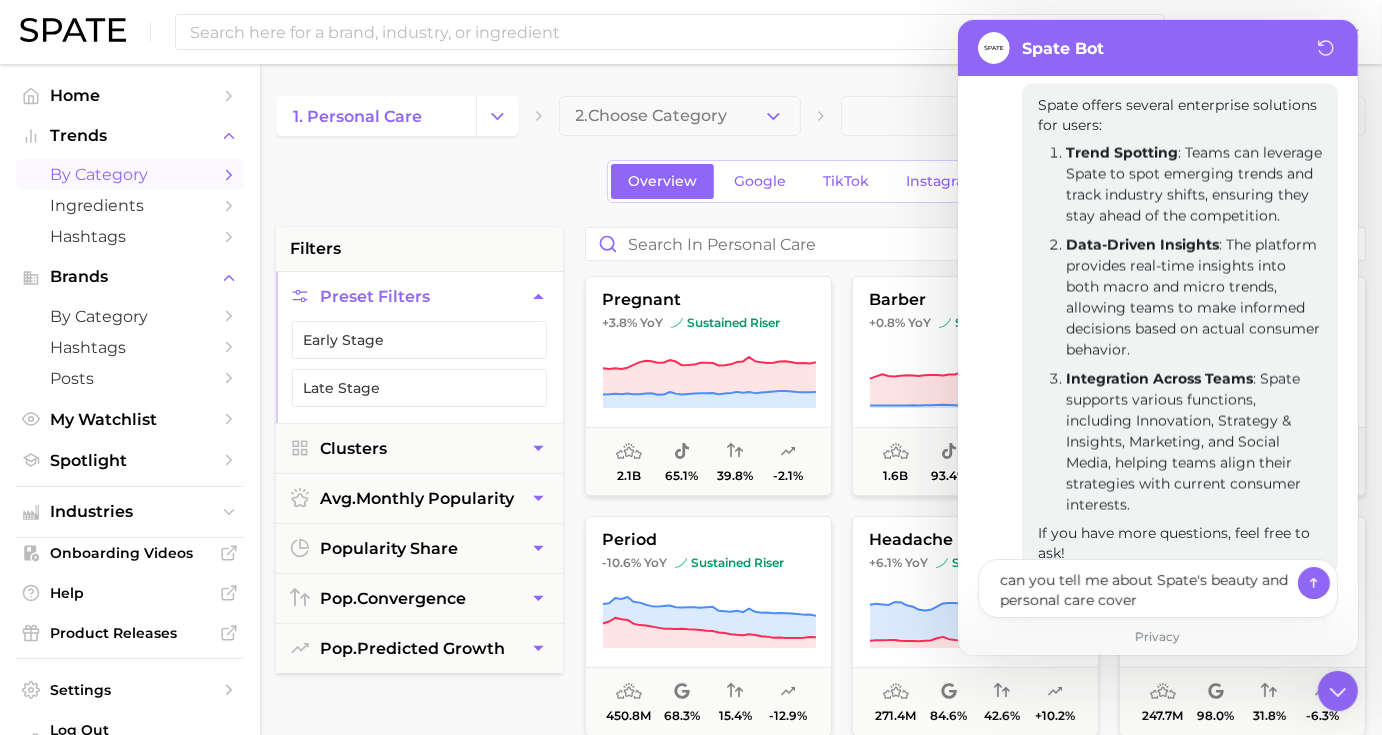 type on "x" 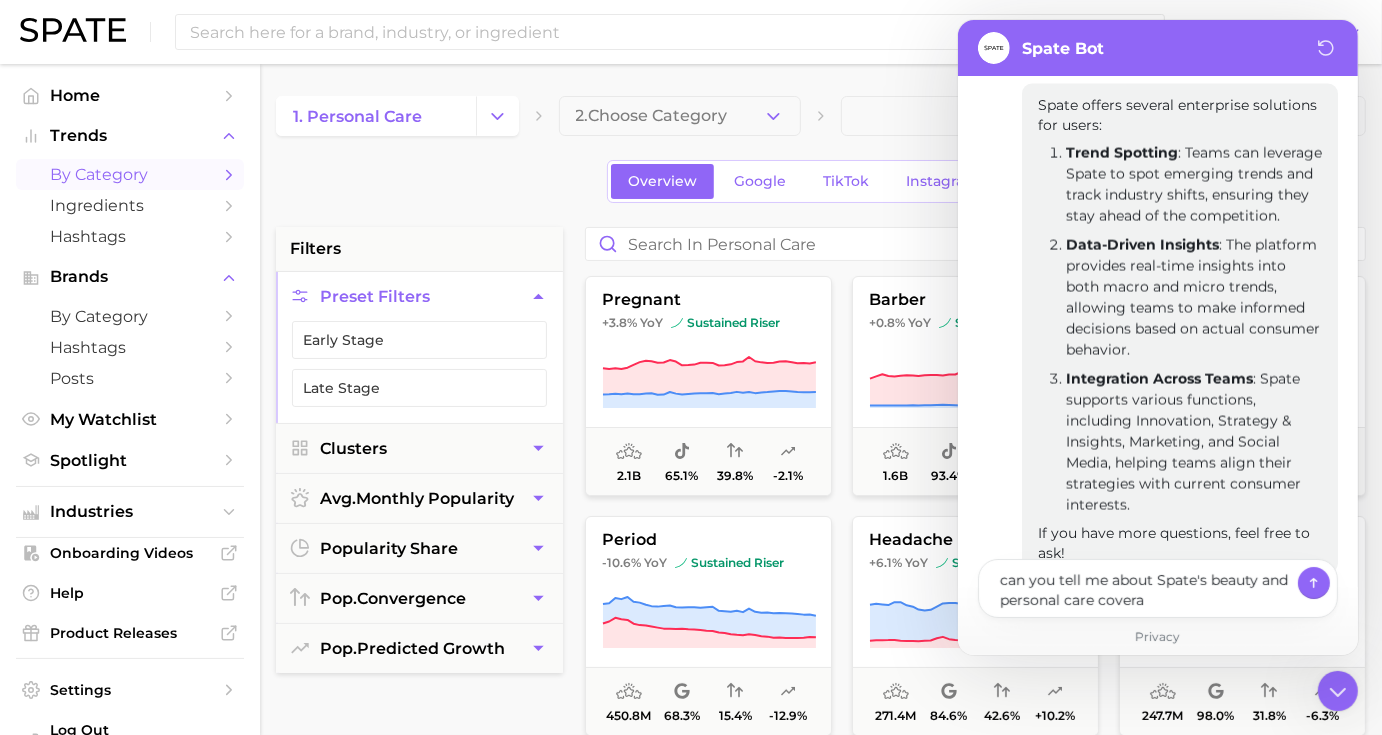 type on "x" 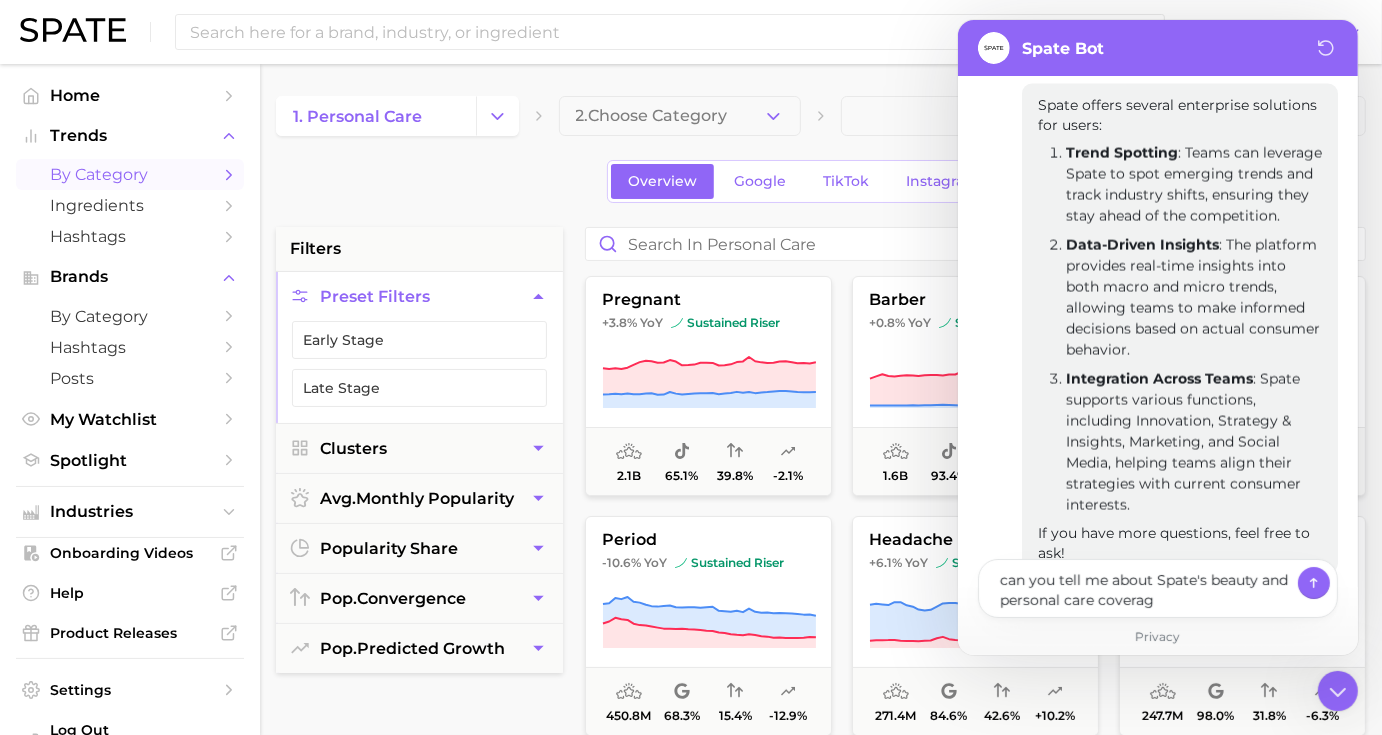 type on "x" 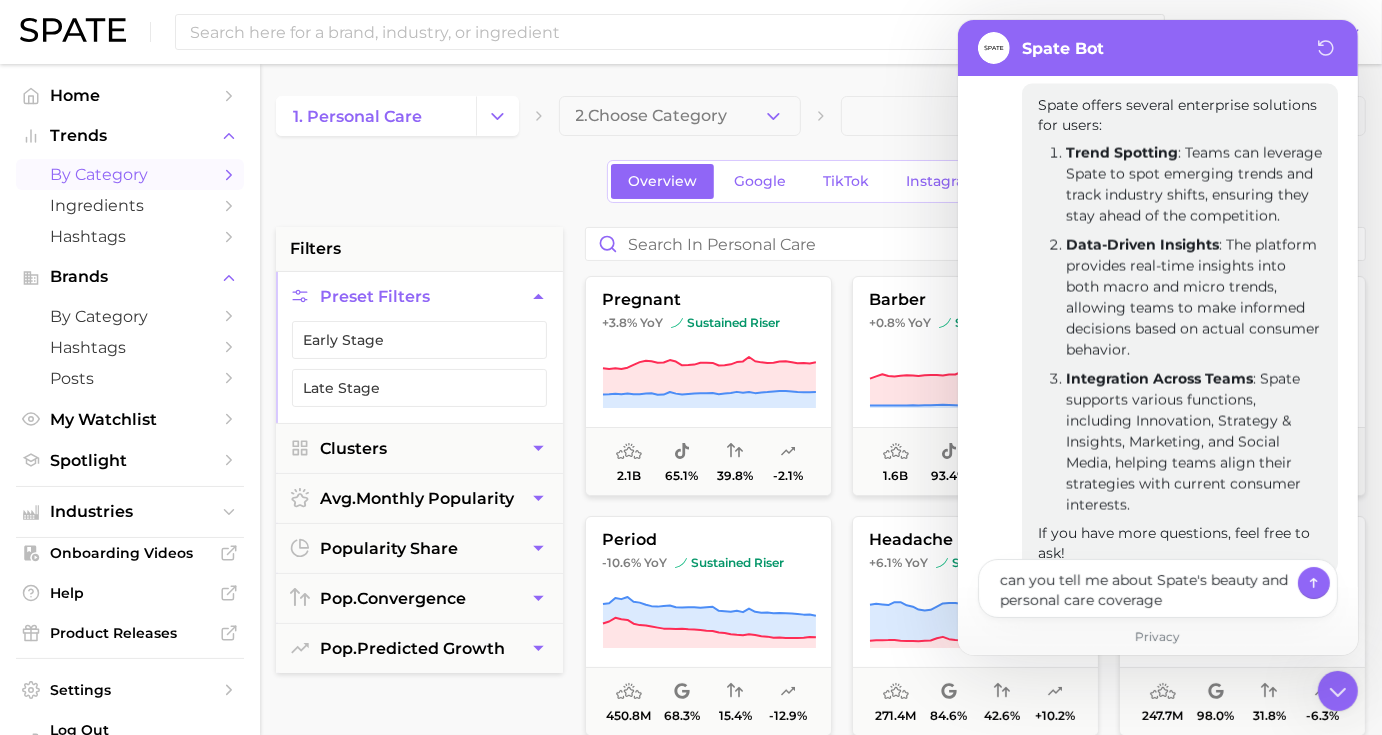 type on "x" 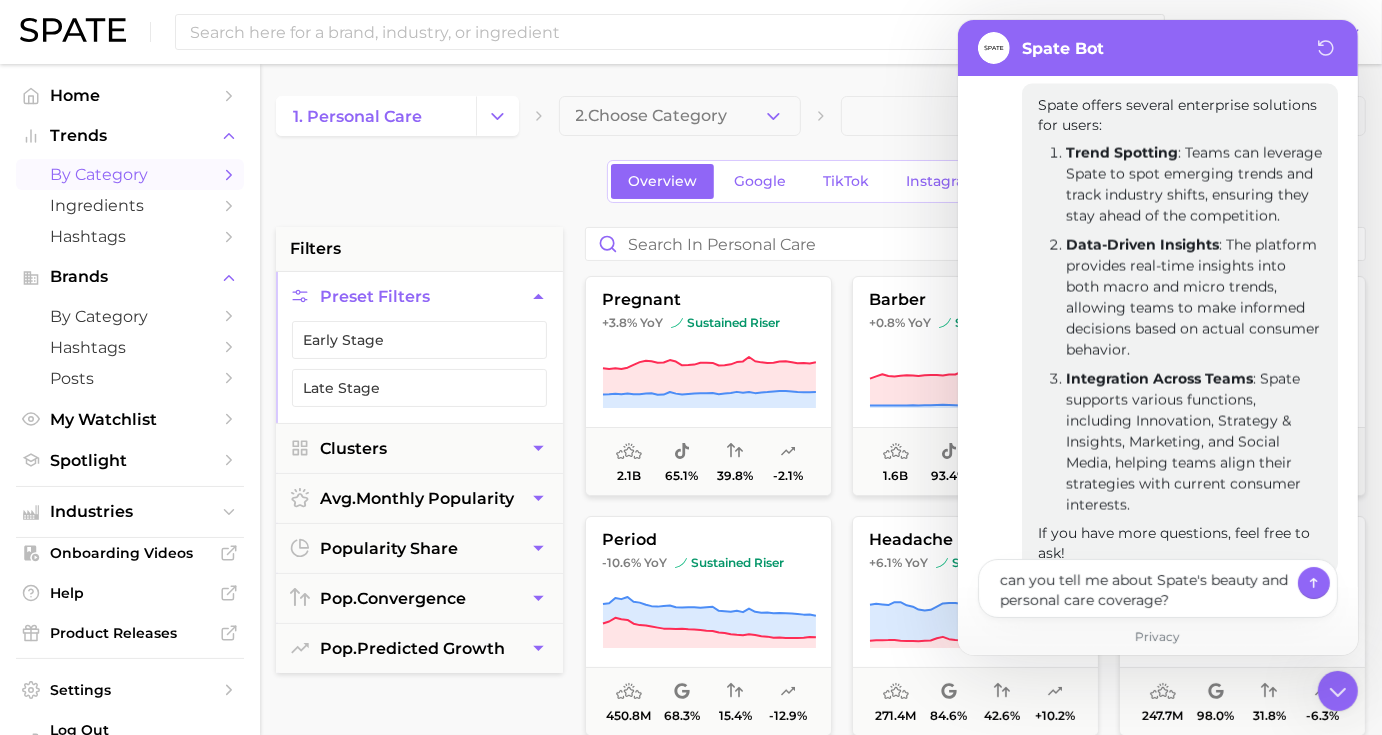 type on "x" 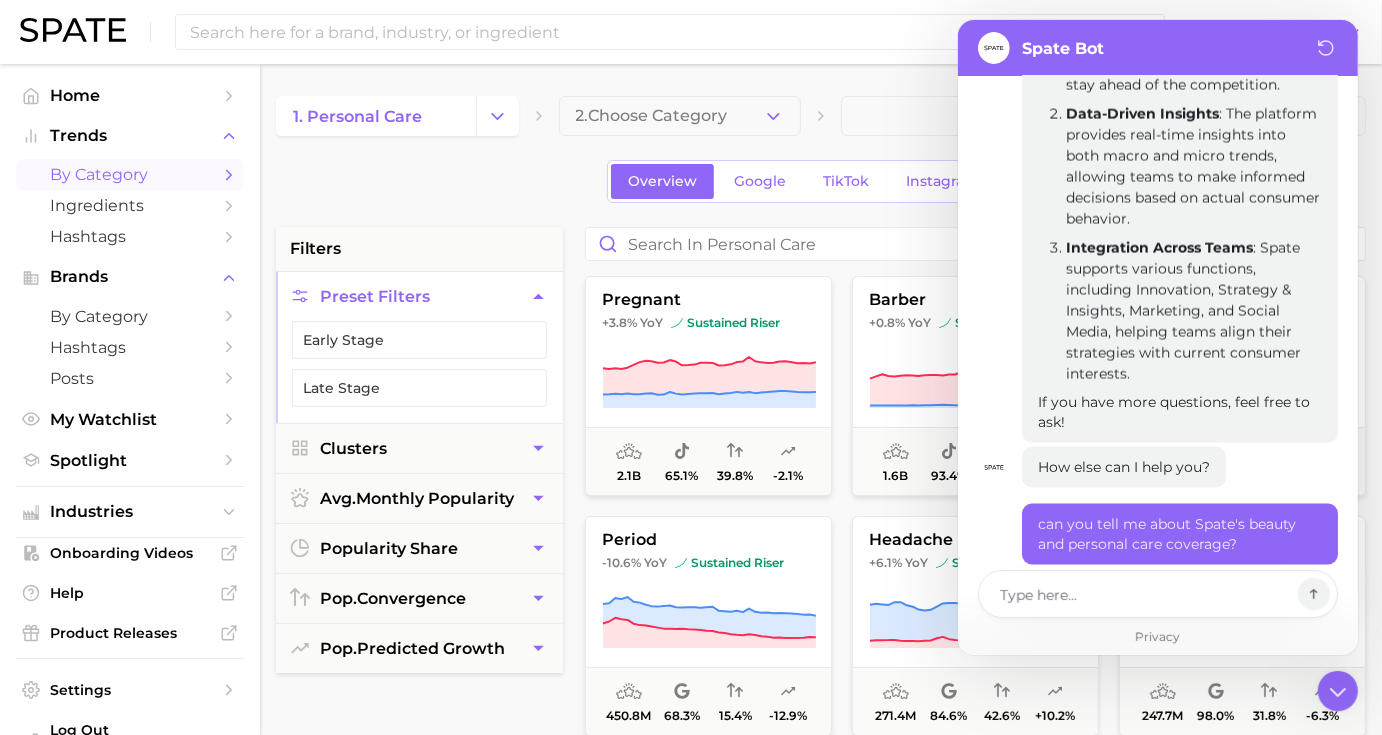 scroll, scrollTop: 9337, scrollLeft: 0, axis: vertical 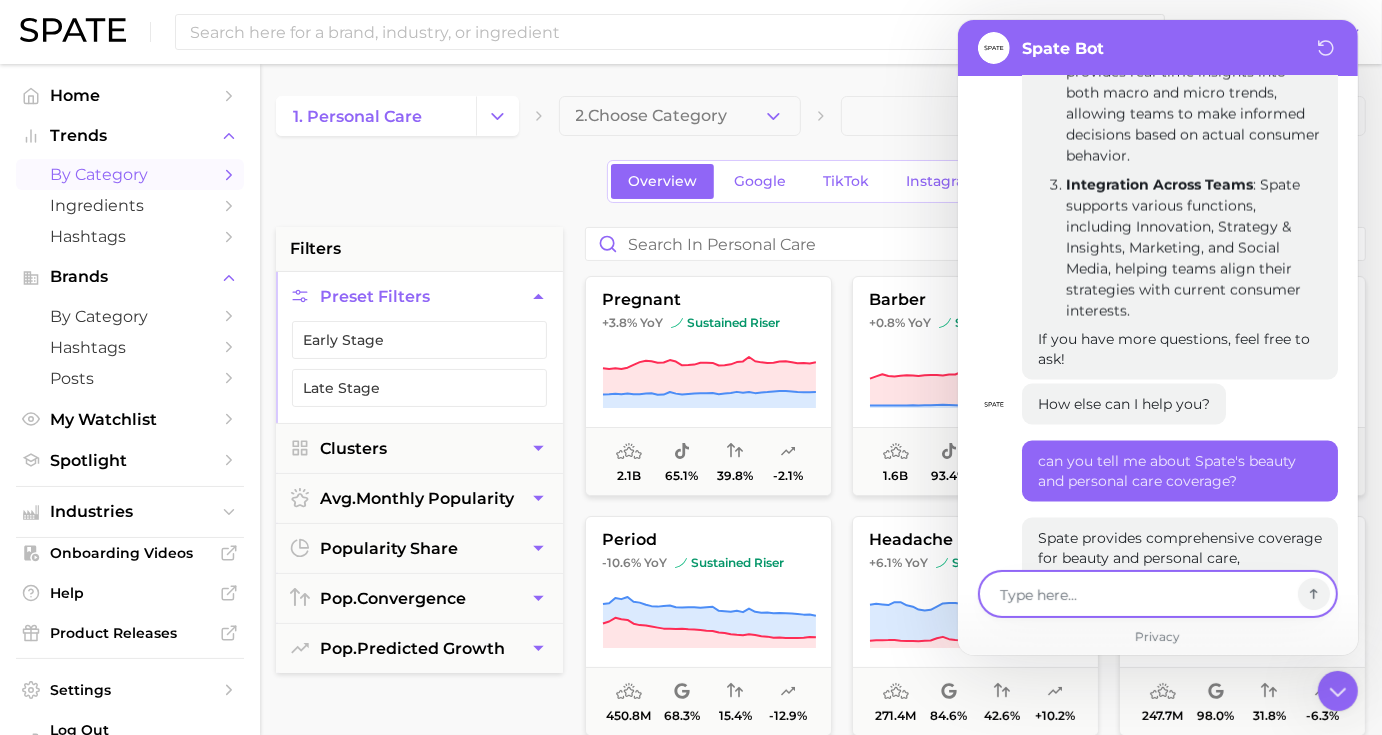 type on "x" 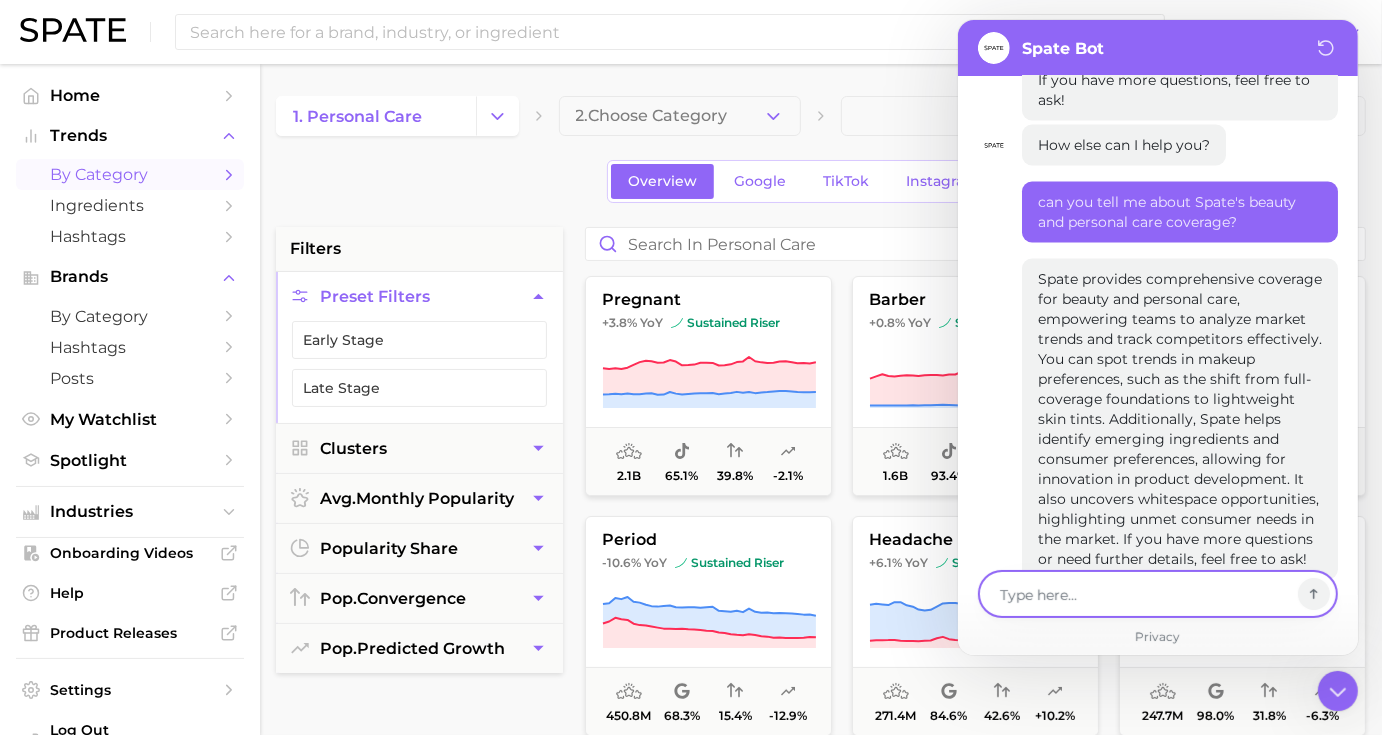 scroll, scrollTop: 9662, scrollLeft: 0, axis: vertical 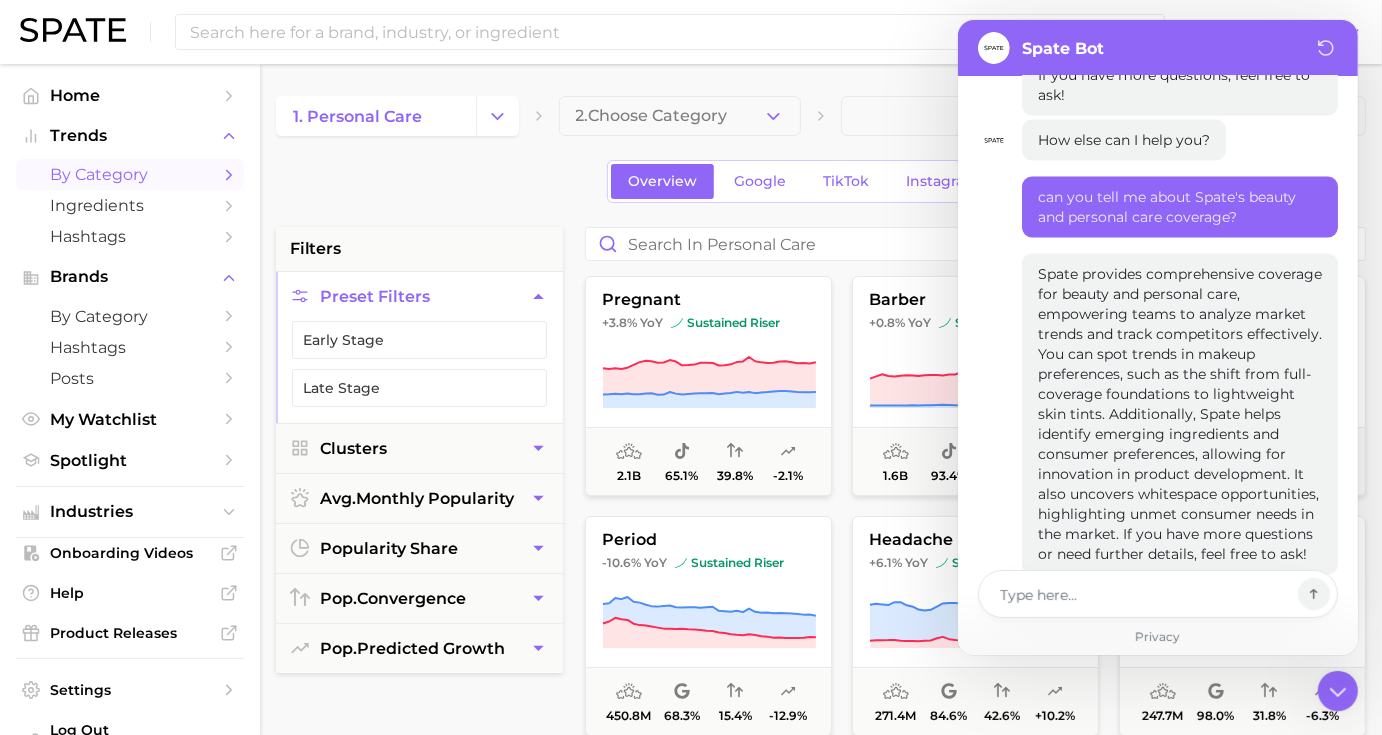 drag, startPoint x: 1120, startPoint y: 451, endPoint x: 981, endPoint y: 152, distance: 329.7302 